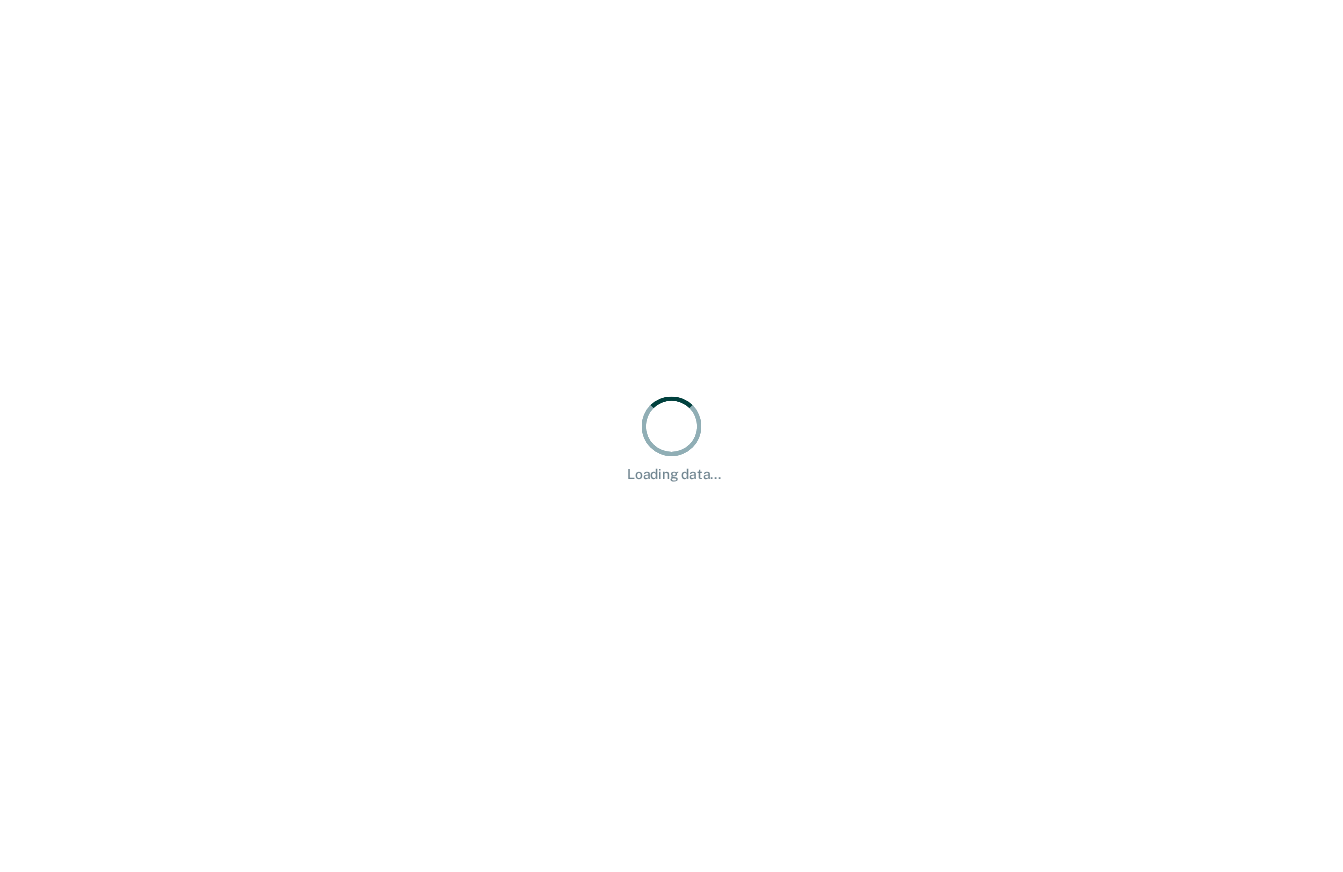 scroll, scrollTop: 0, scrollLeft: 0, axis: both 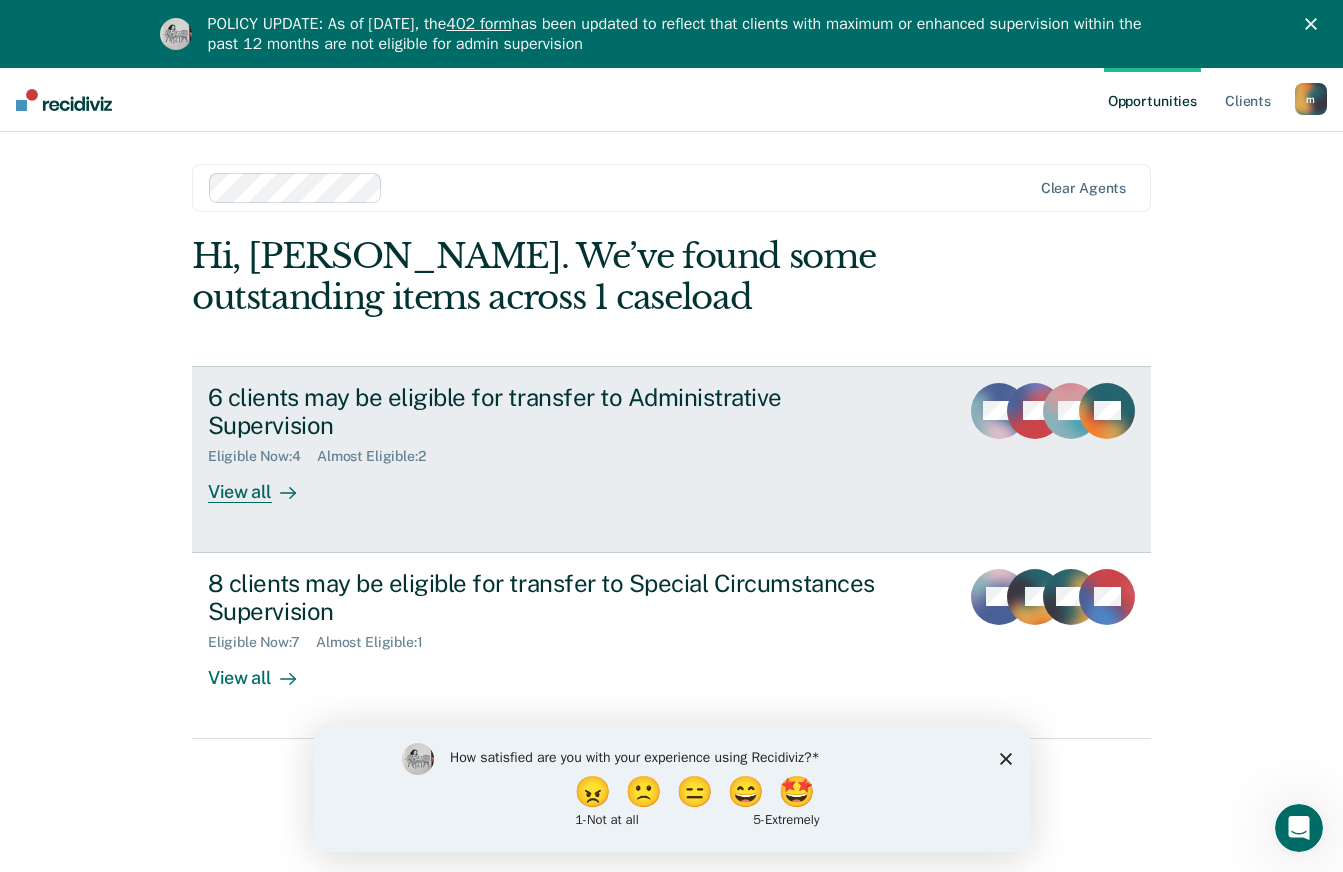 click on "View all" at bounding box center [264, 484] 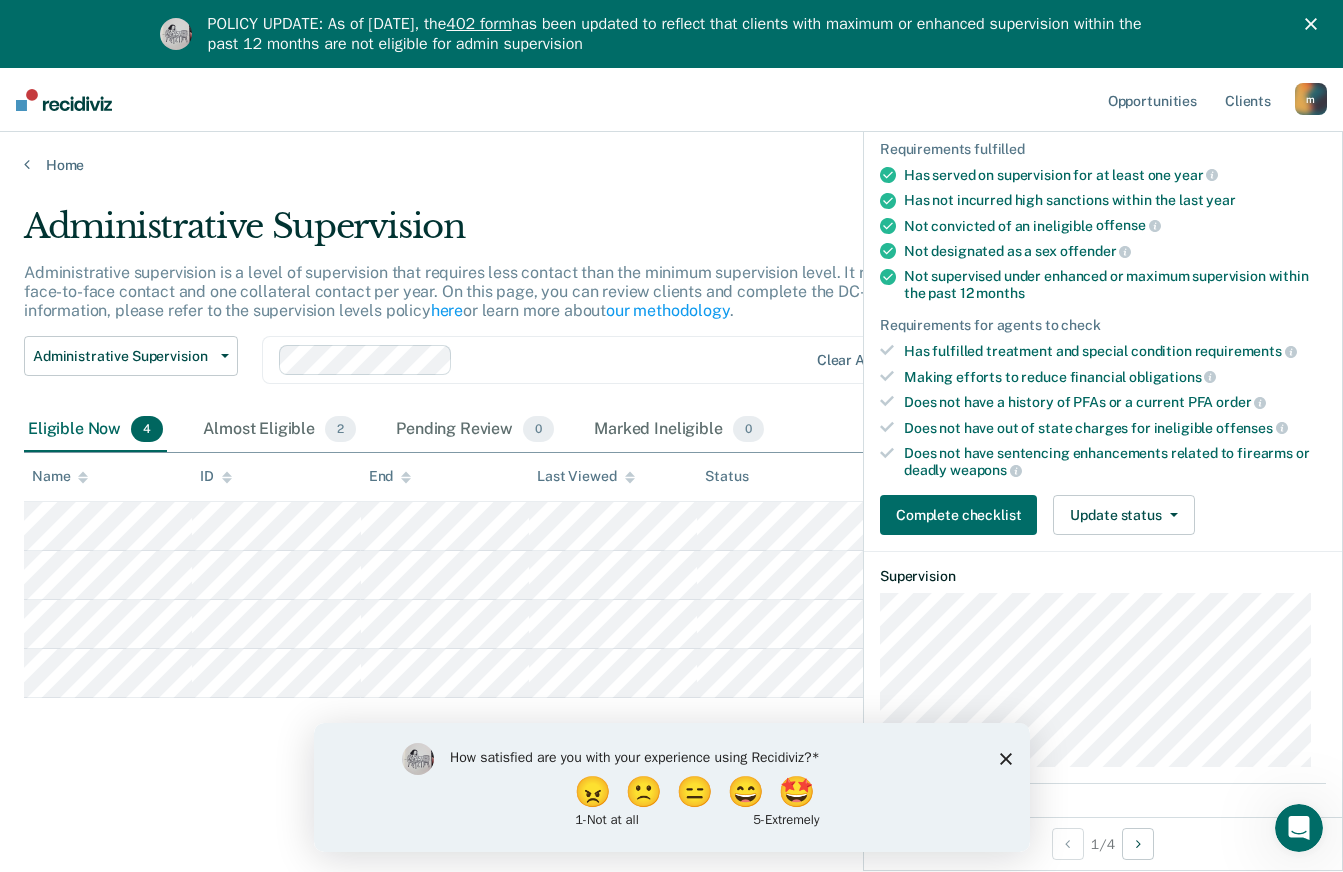 scroll, scrollTop: 0, scrollLeft: 0, axis: both 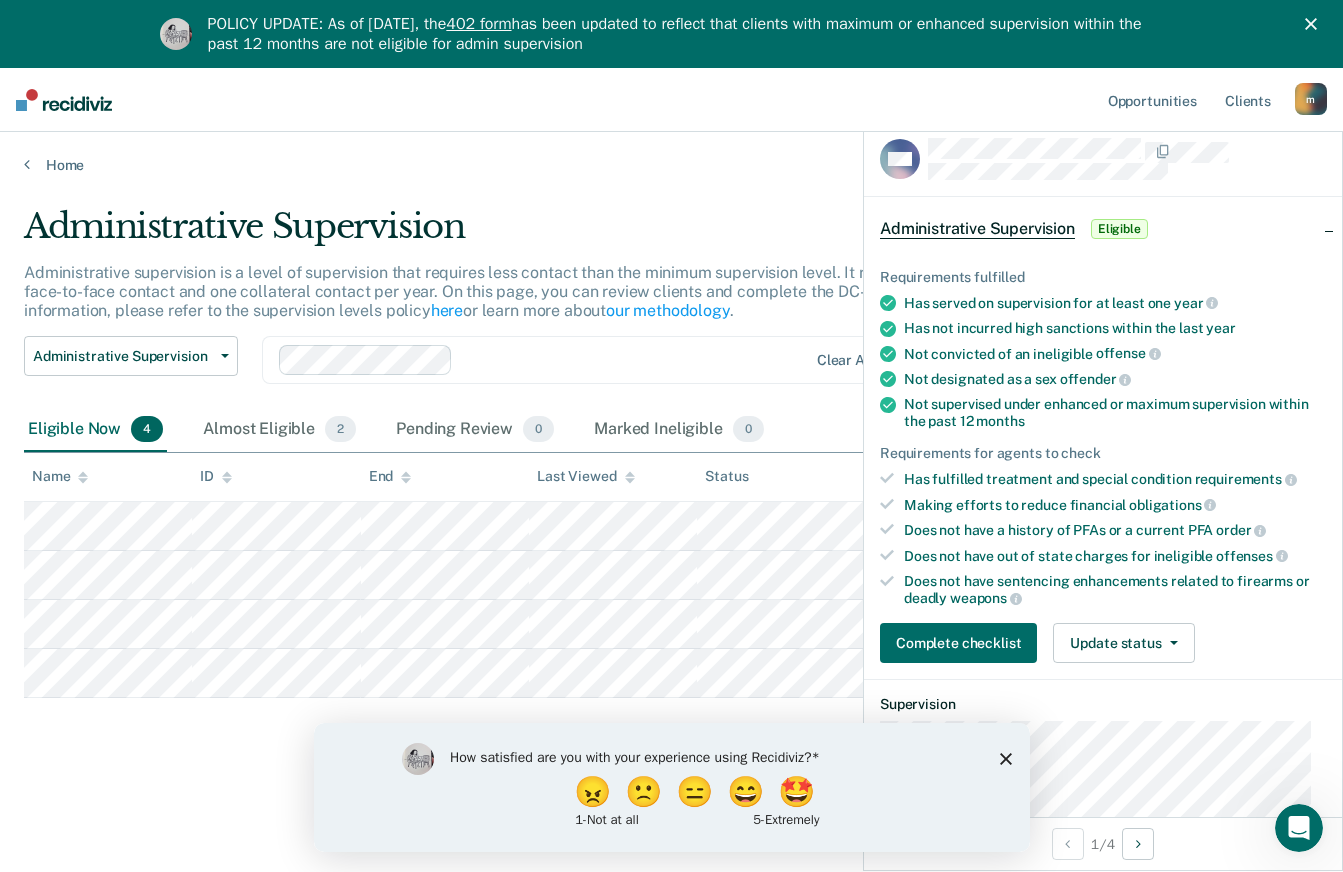 click 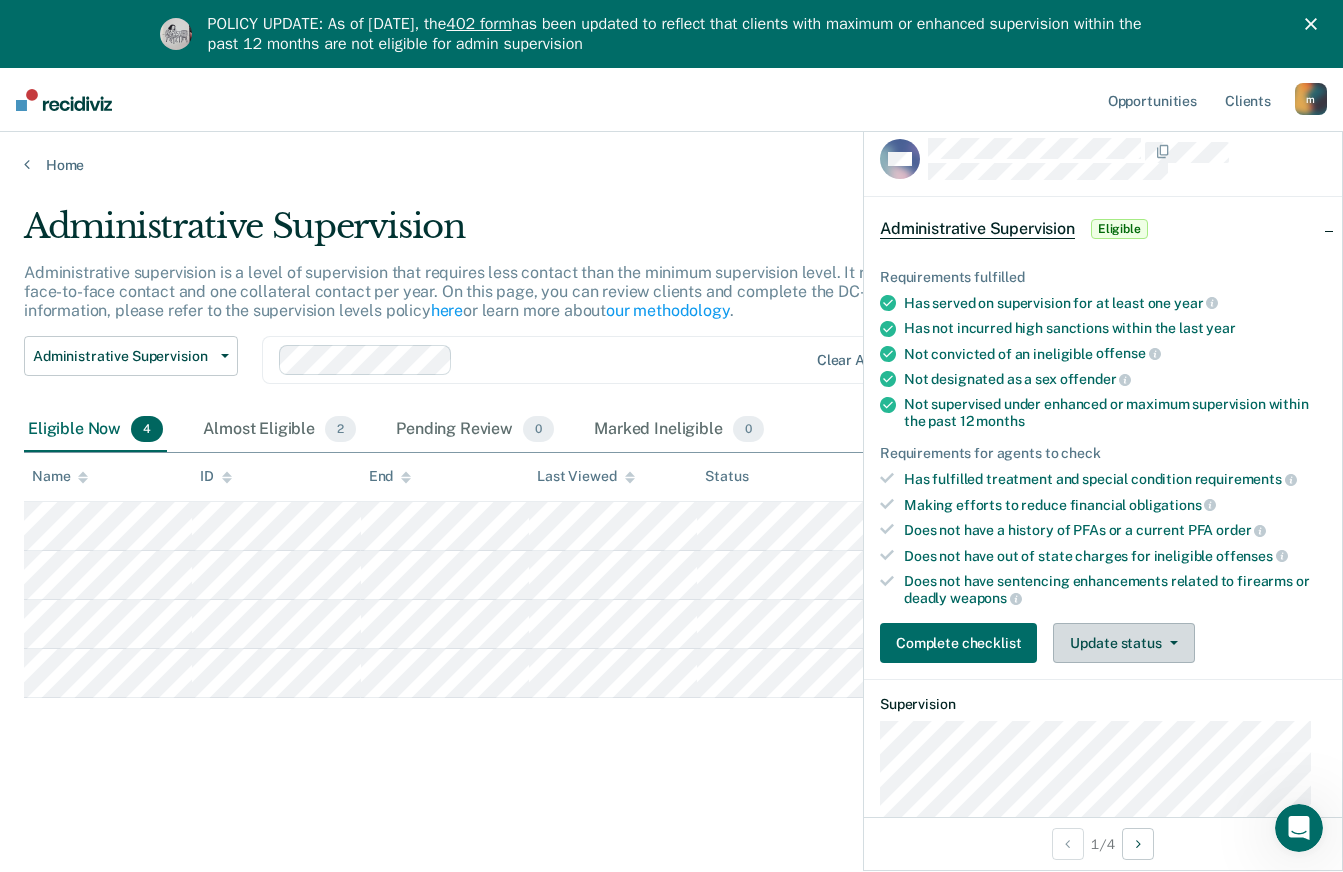 click on "Update status" at bounding box center (1123, 643) 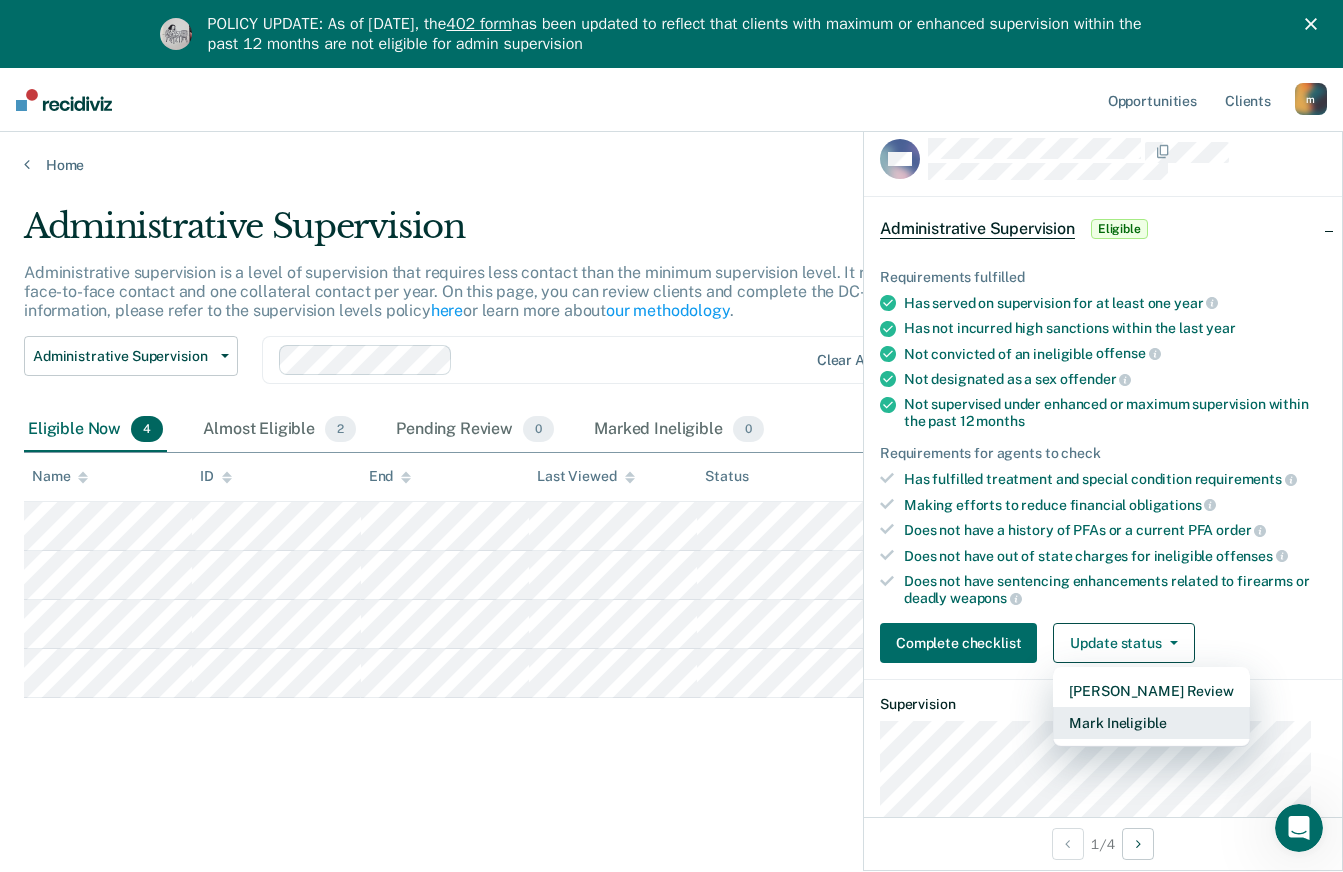 click on "Mark Ineligible" at bounding box center (1151, 723) 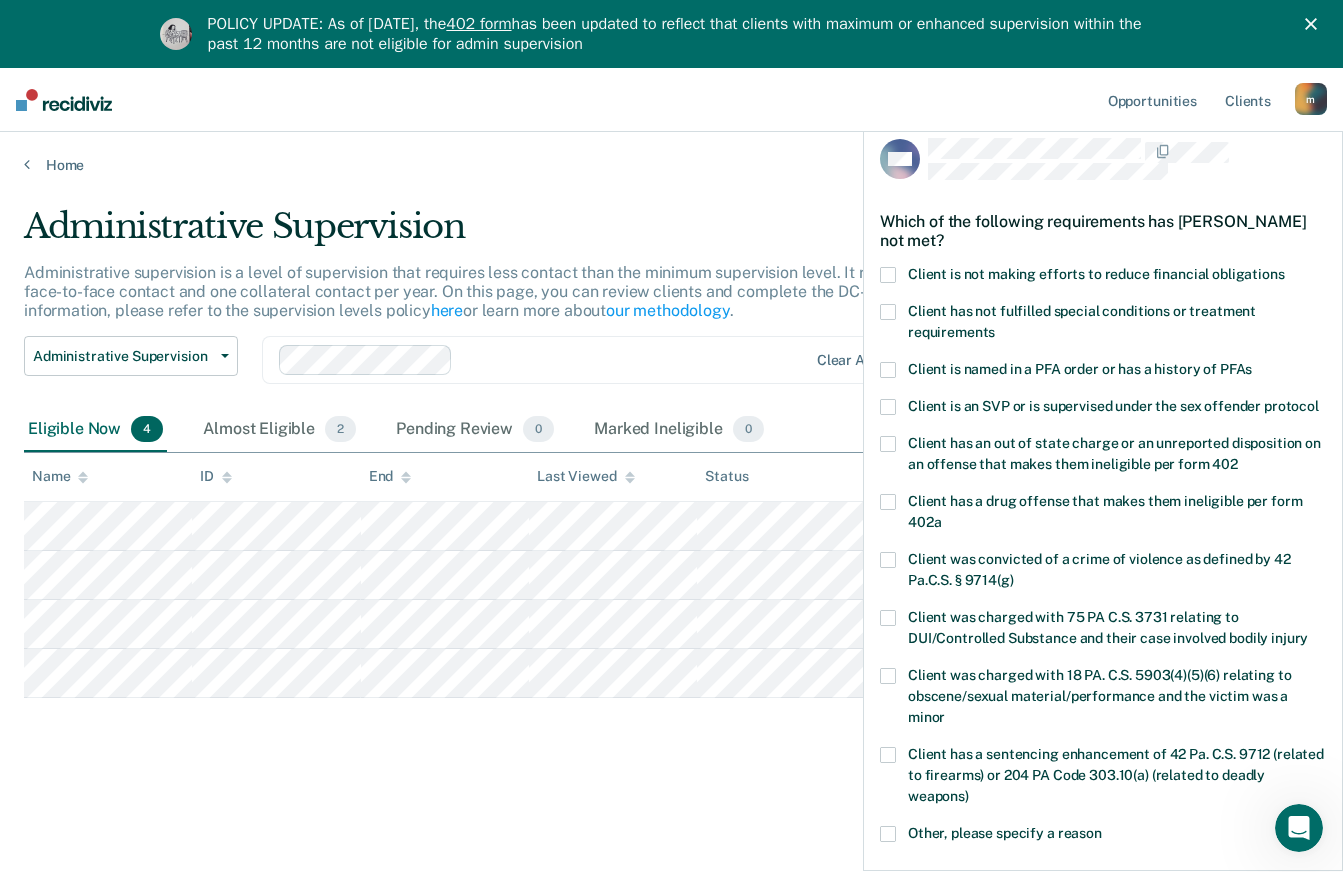 click at bounding box center [888, 275] 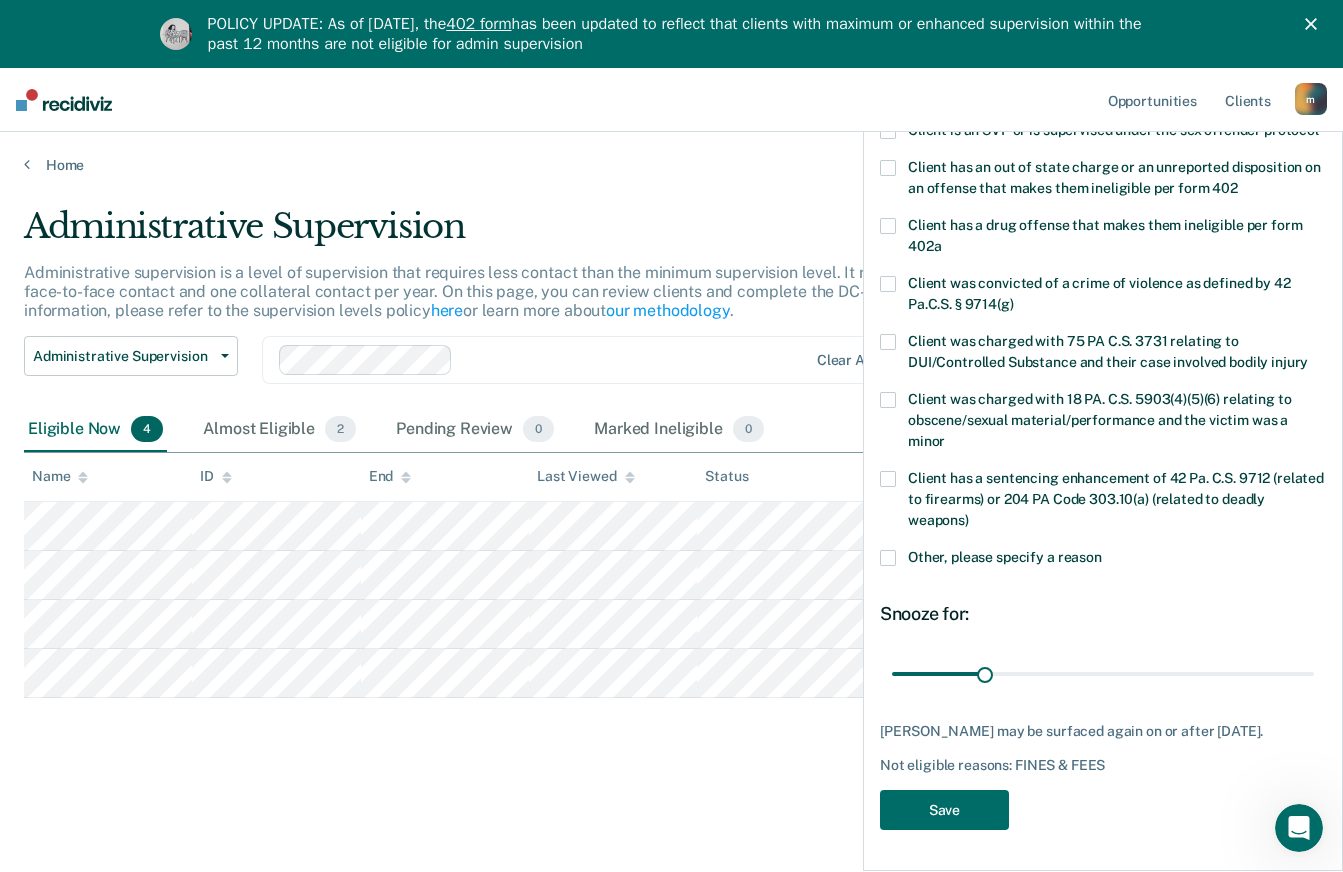 scroll, scrollTop: 311, scrollLeft: 0, axis: vertical 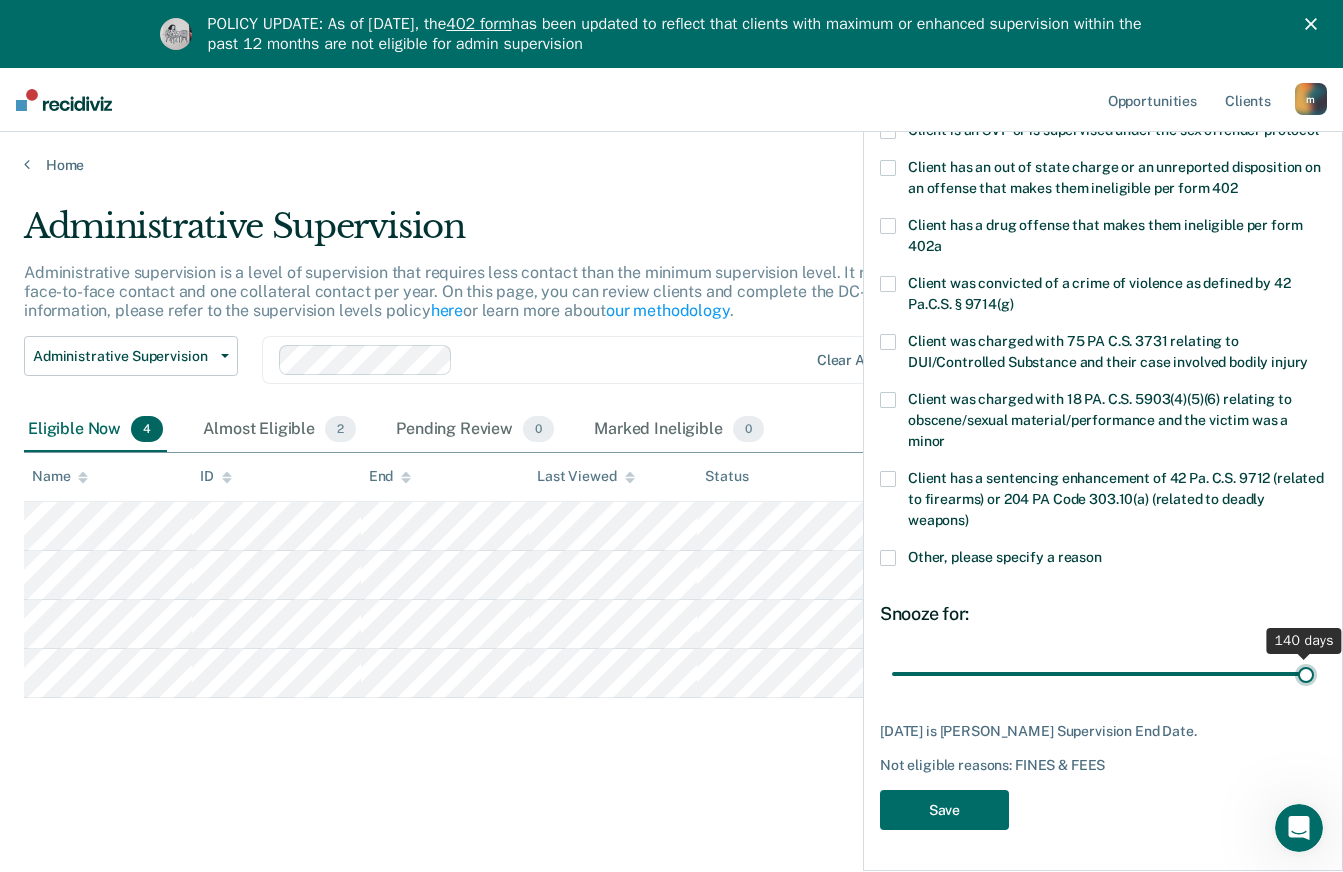 drag, startPoint x: 980, startPoint y: 658, endPoint x: 1287, endPoint y: 660, distance: 307.0065 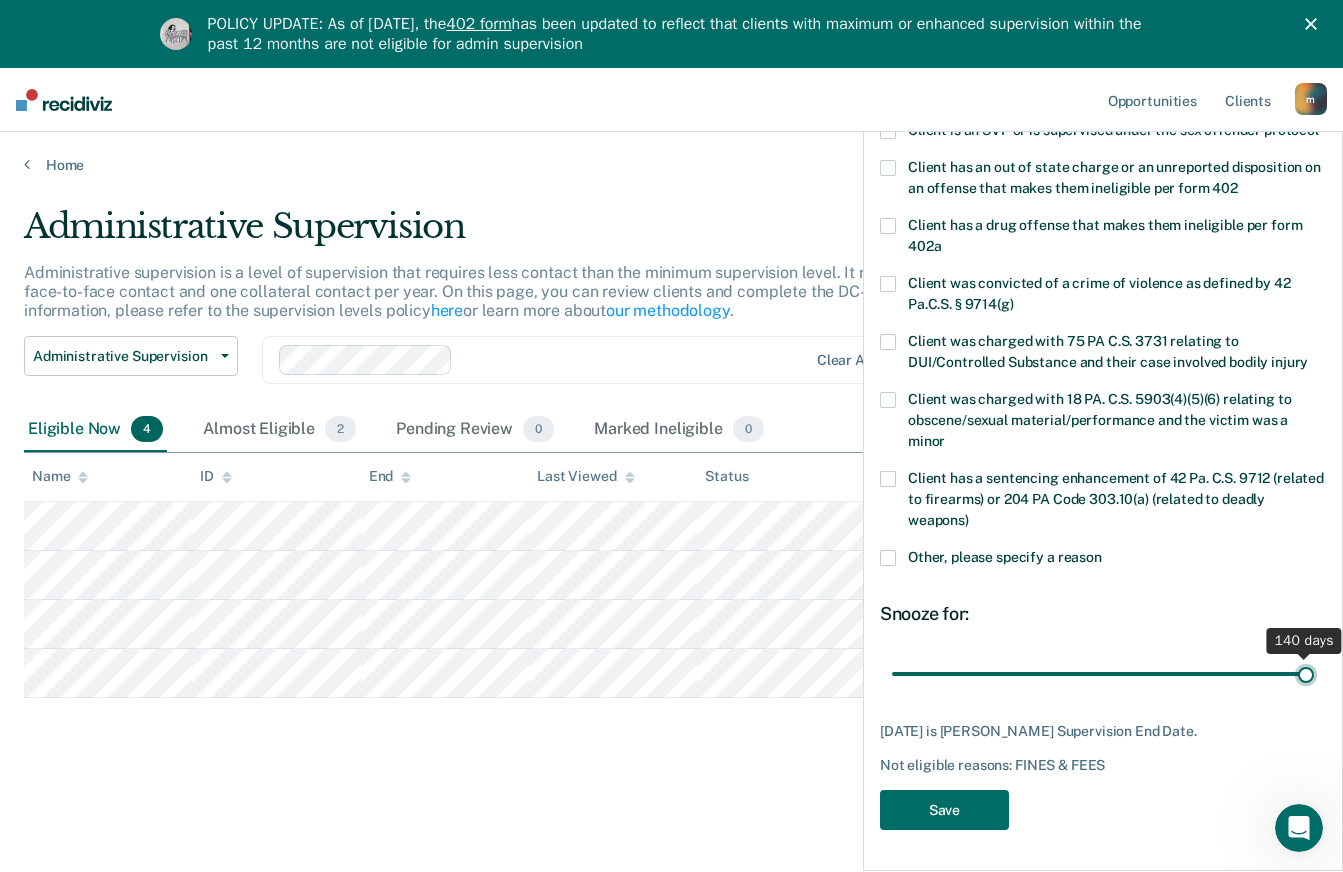 click at bounding box center [1103, 673] 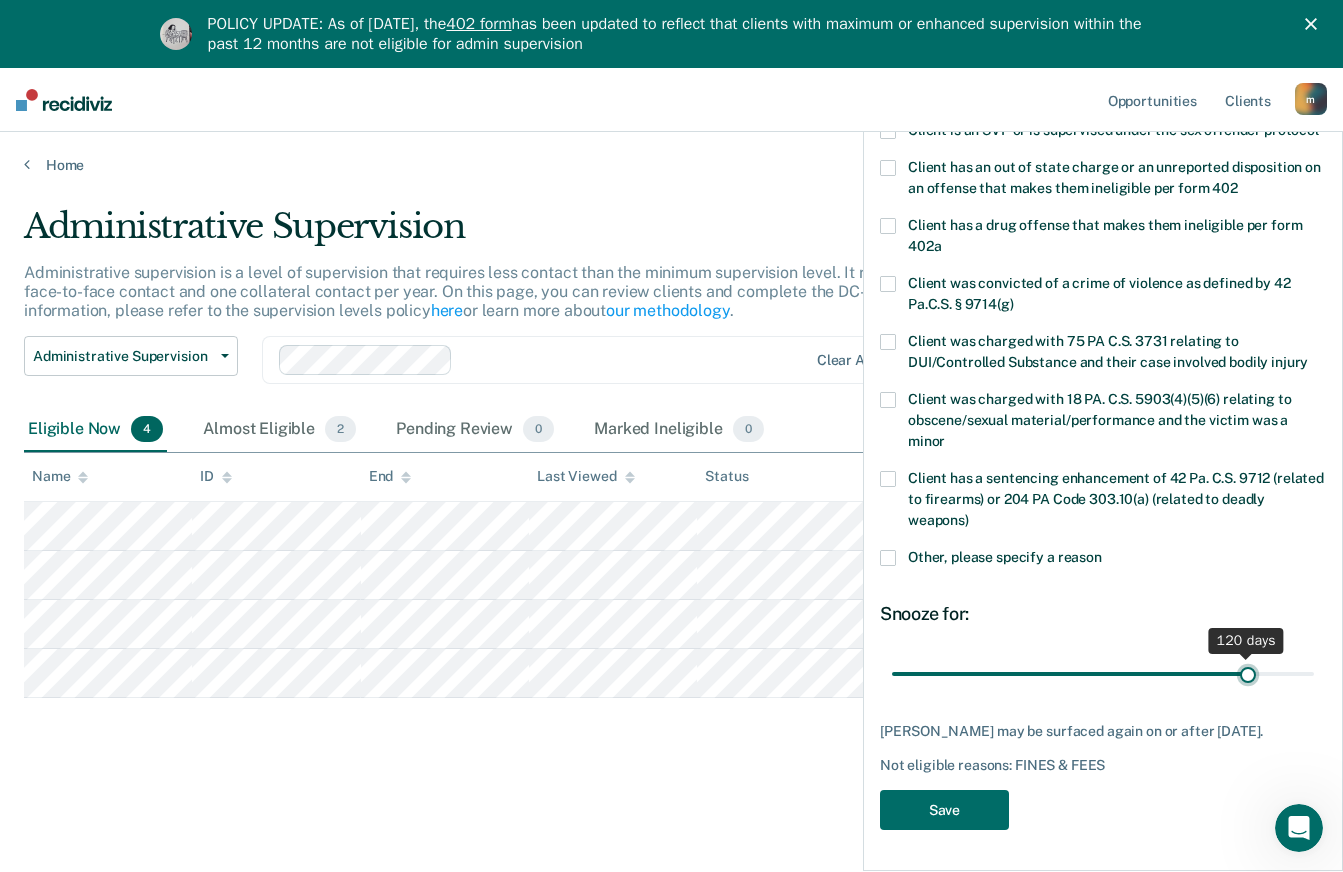 drag, startPoint x: 1288, startPoint y: 661, endPoint x: 1236, endPoint y: 660, distance: 52.009613 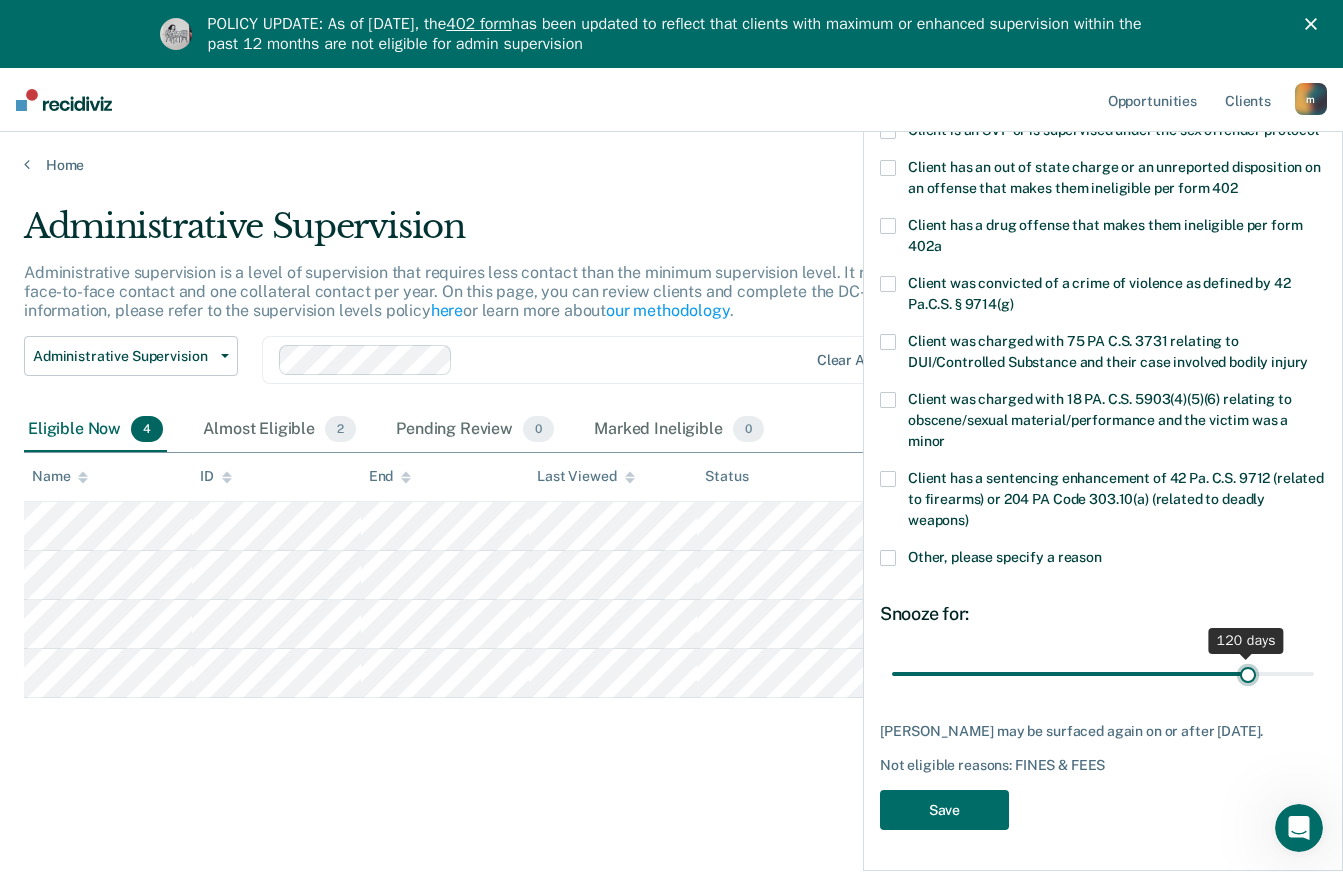 type on "120" 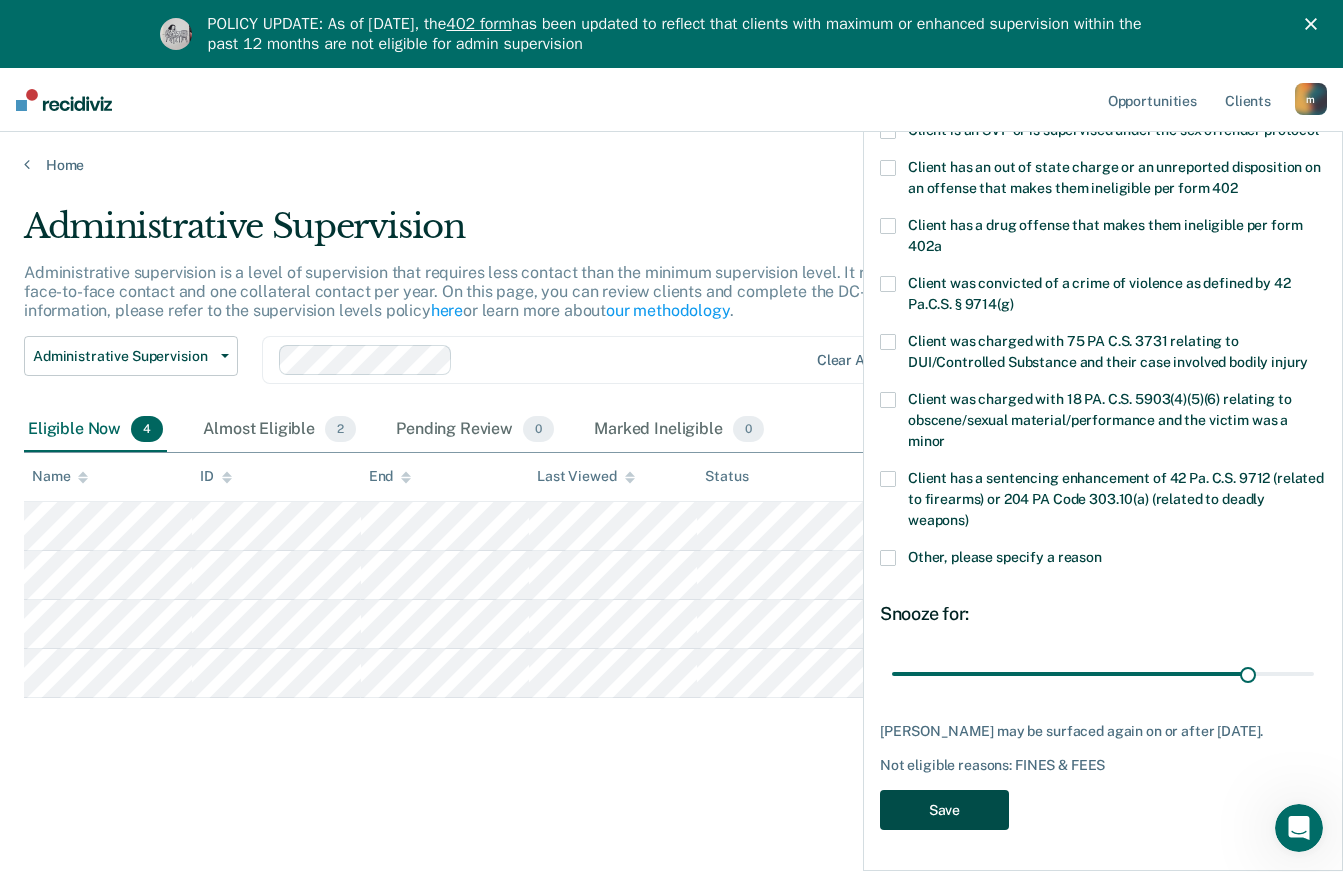 click on "Save" at bounding box center [944, 810] 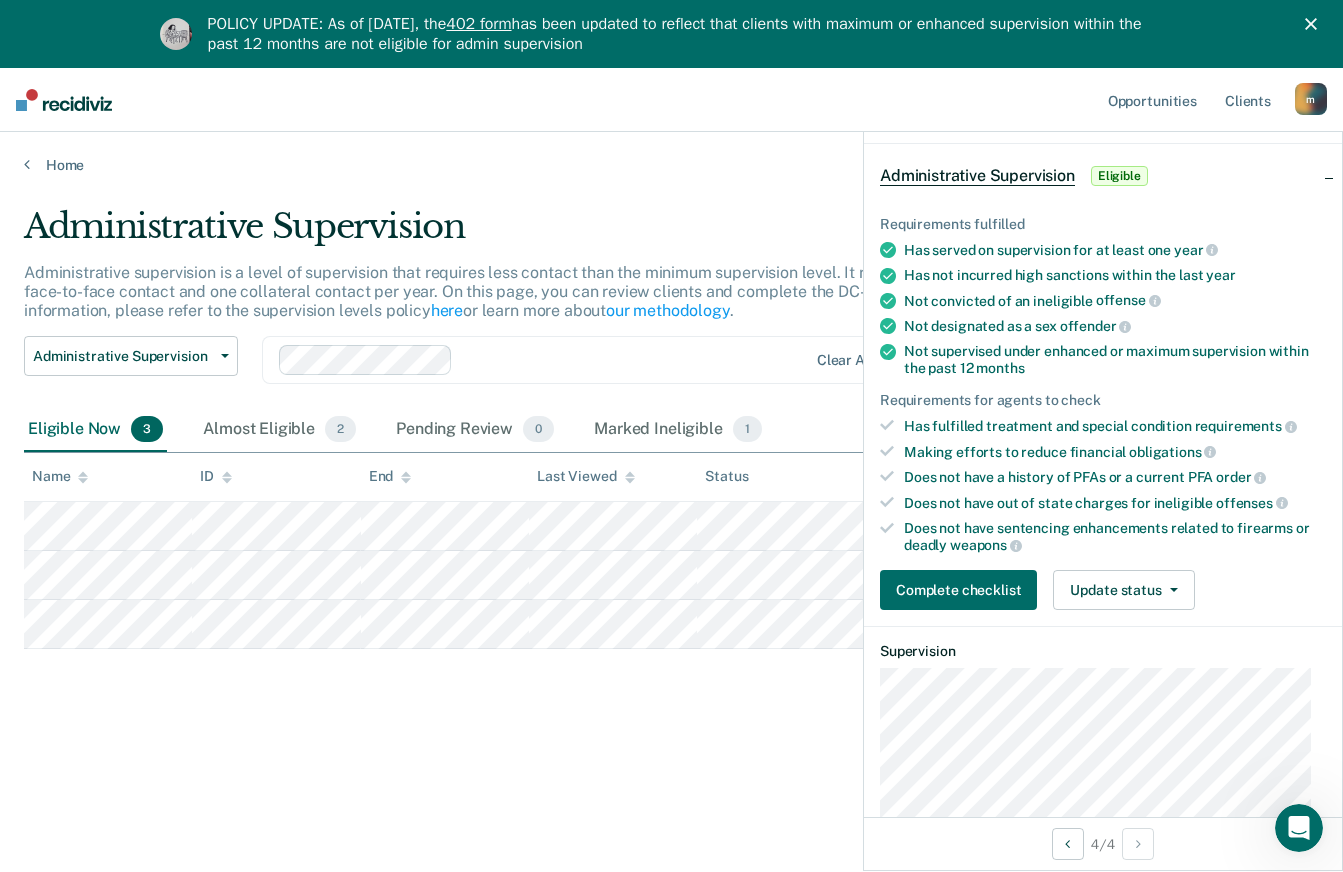 scroll, scrollTop: 11, scrollLeft: 0, axis: vertical 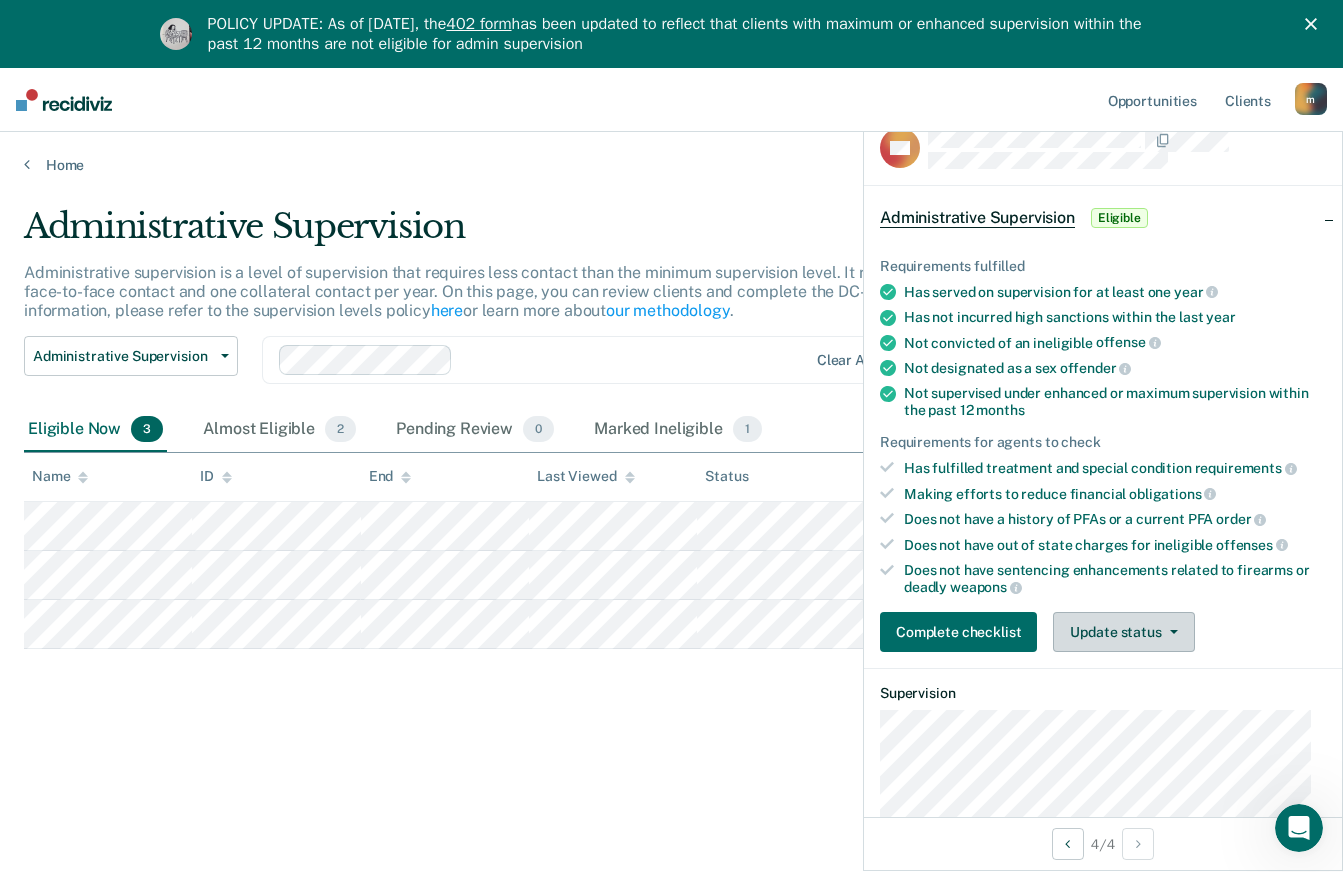 click on "Update status" at bounding box center (1123, 632) 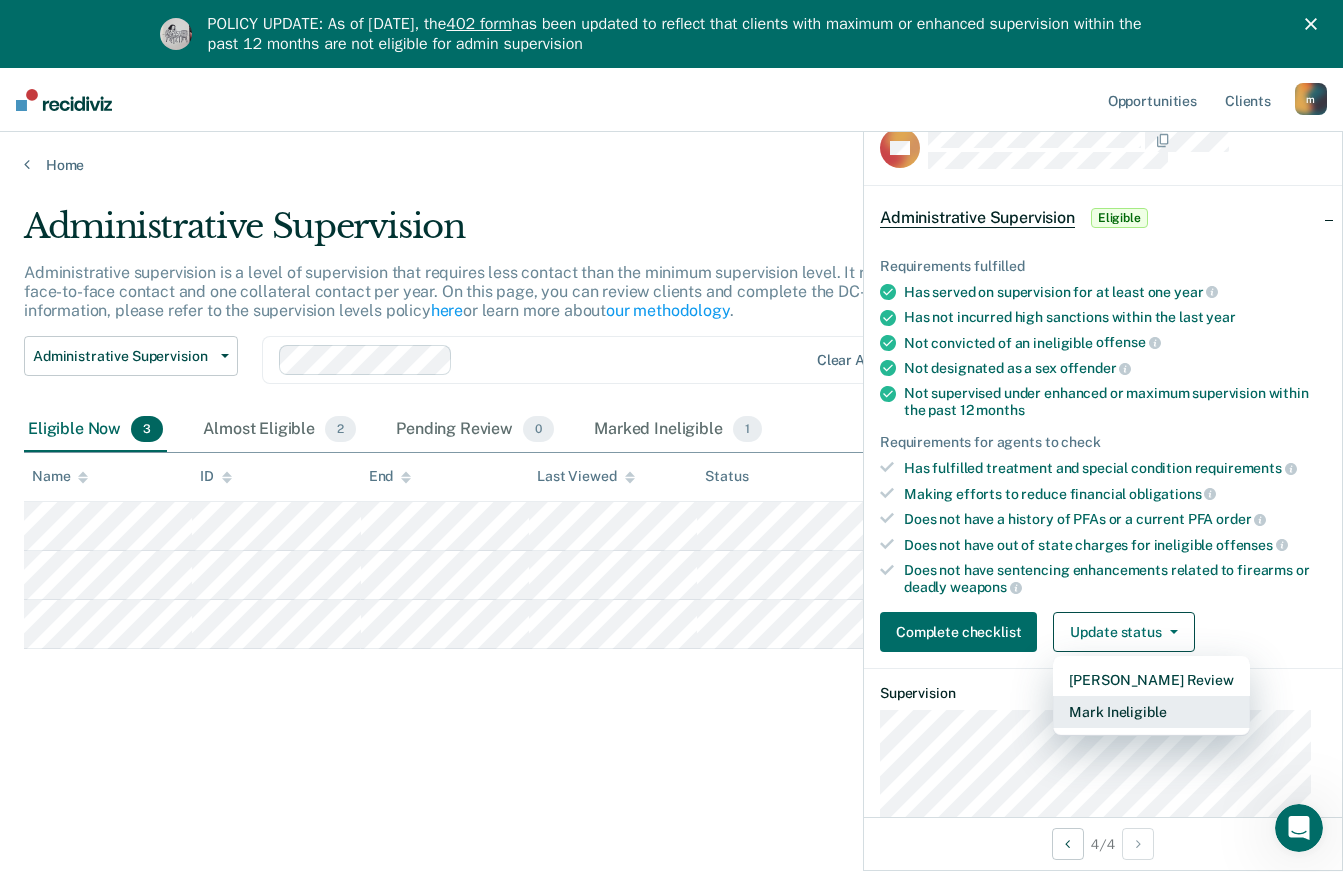 click on "Mark Ineligible" at bounding box center (1151, 712) 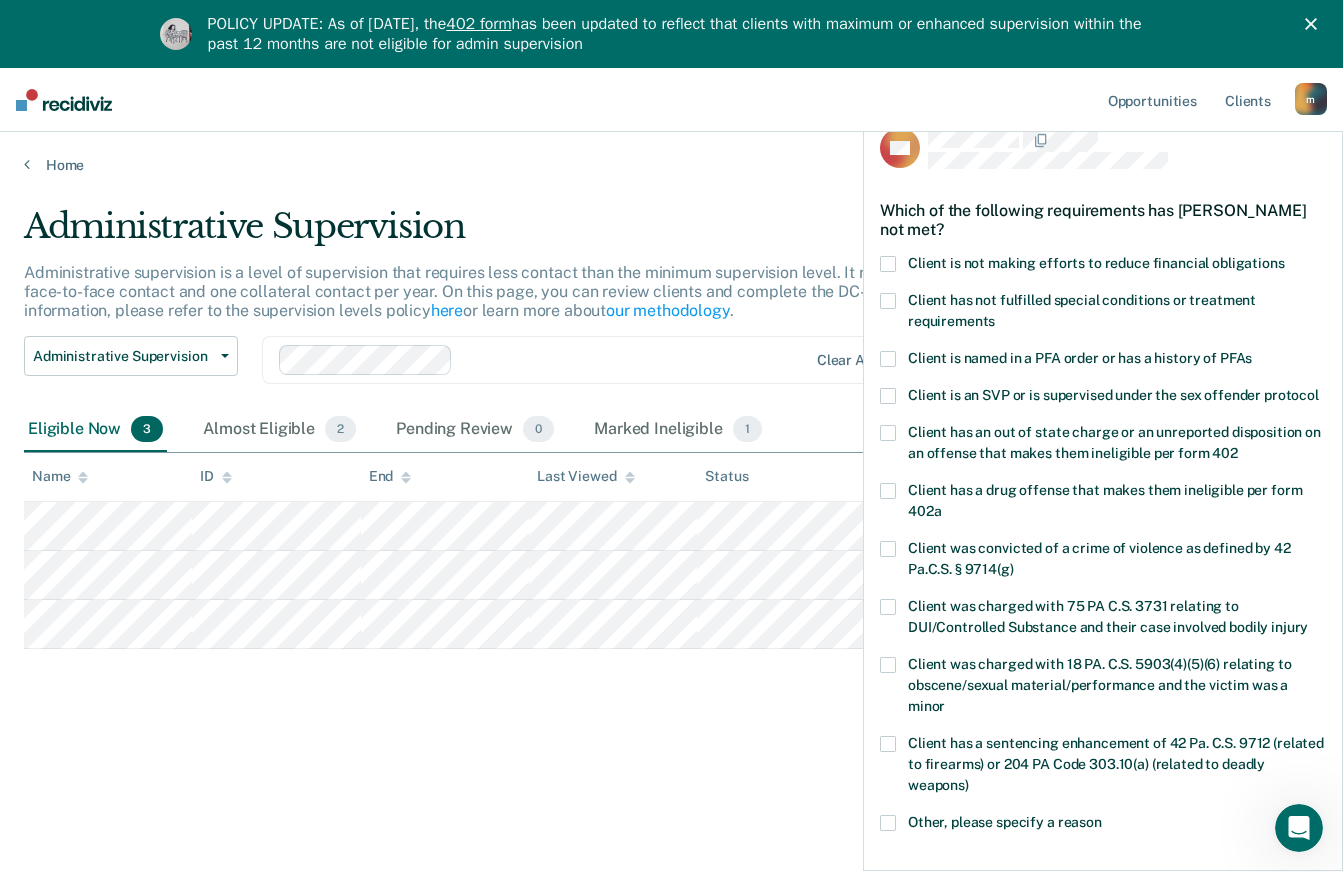 click at bounding box center [888, 264] 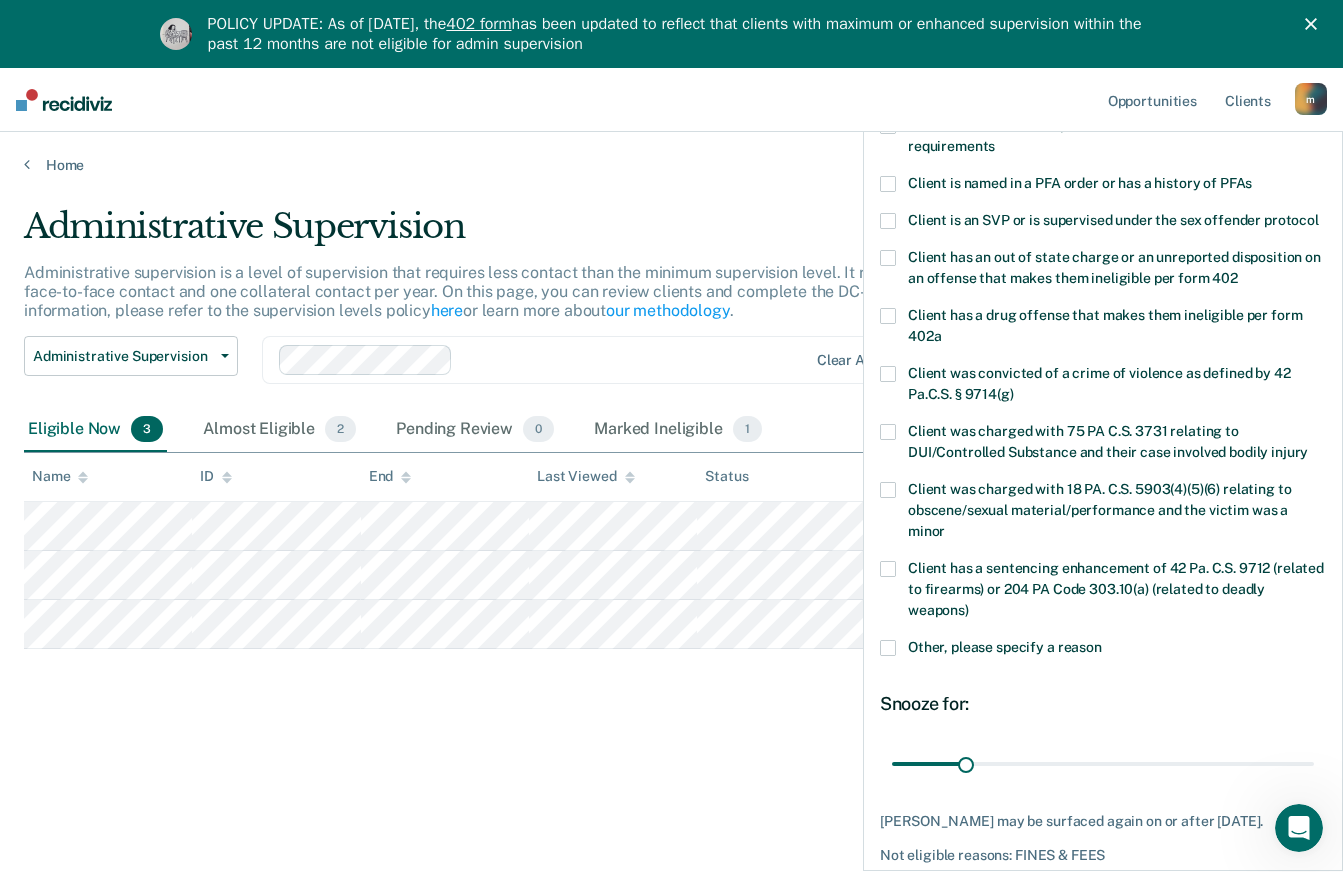 scroll, scrollTop: 294, scrollLeft: 0, axis: vertical 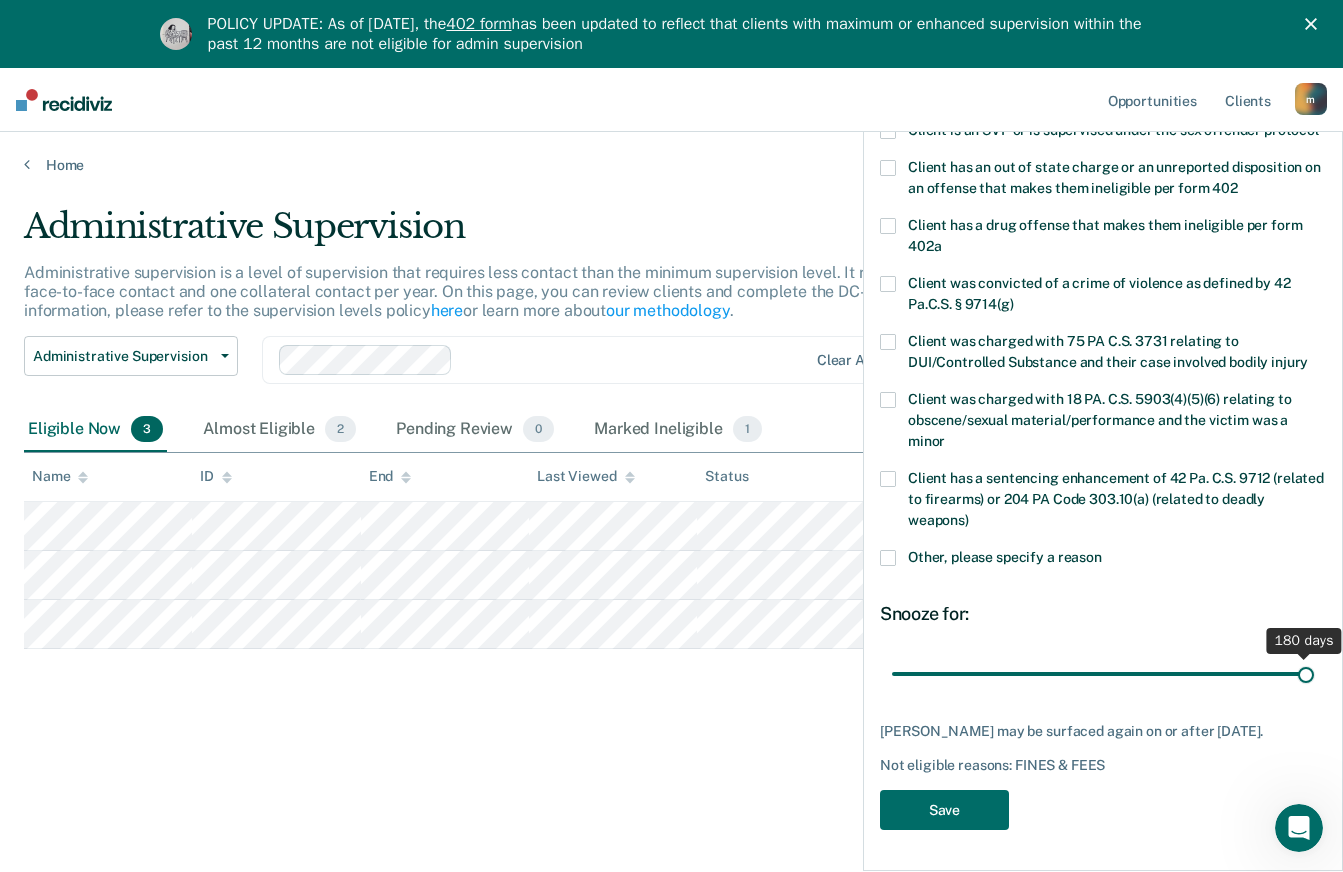 drag, startPoint x: 964, startPoint y: 673, endPoint x: 1313, endPoint y: 673, distance: 349 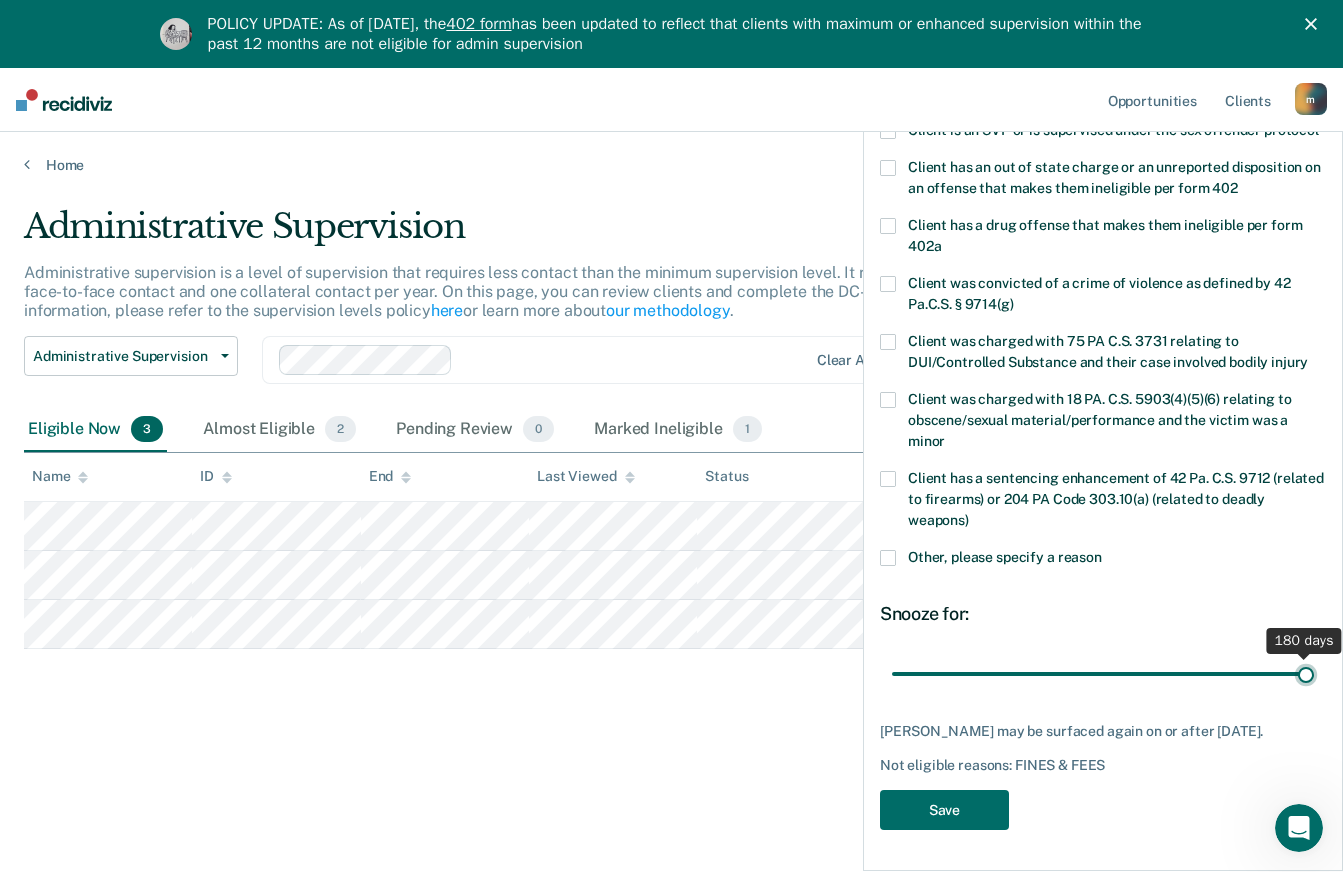 type on "180" 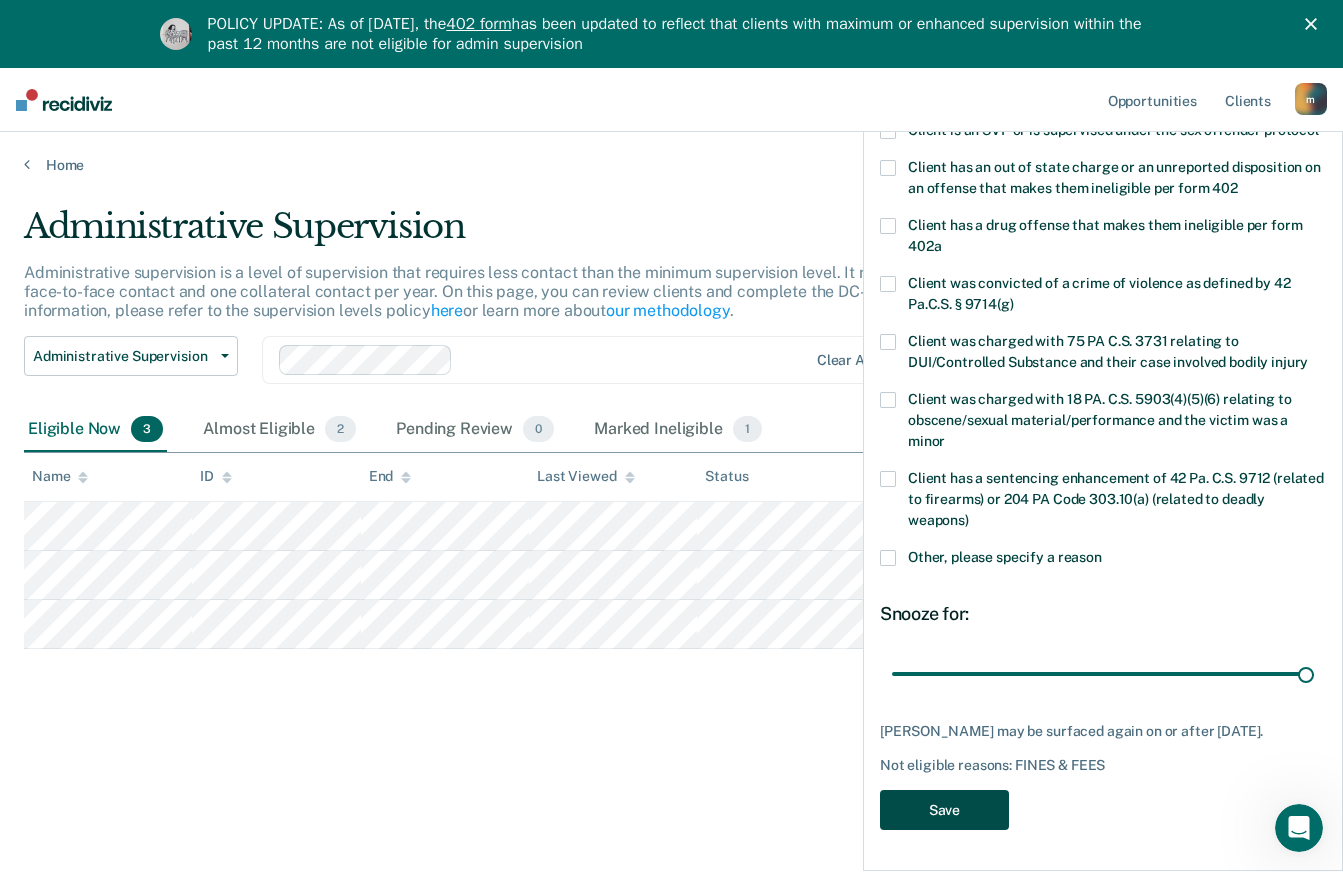 click on "Save" at bounding box center (944, 810) 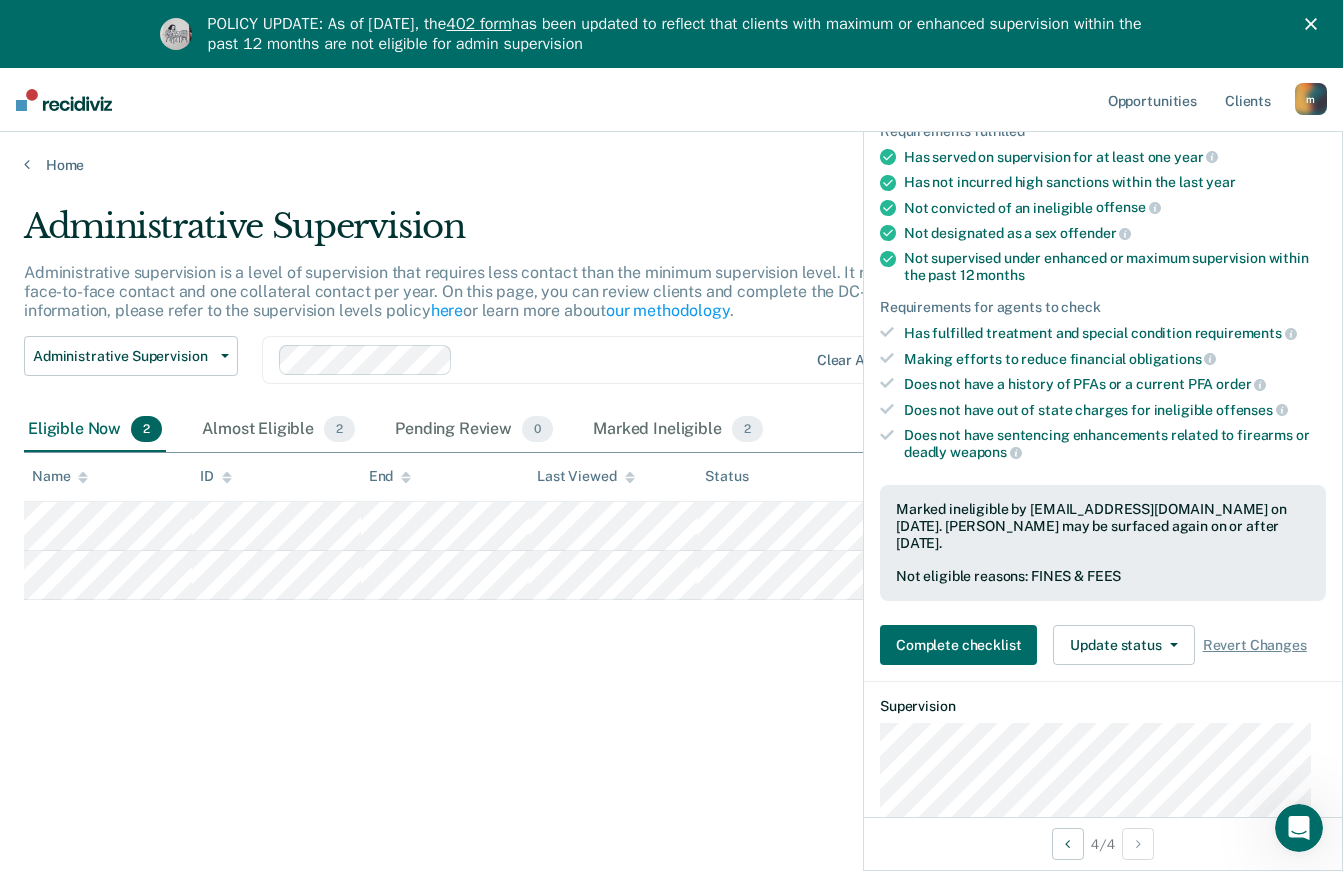 scroll, scrollTop: 0, scrollLeft: 0, axis: both 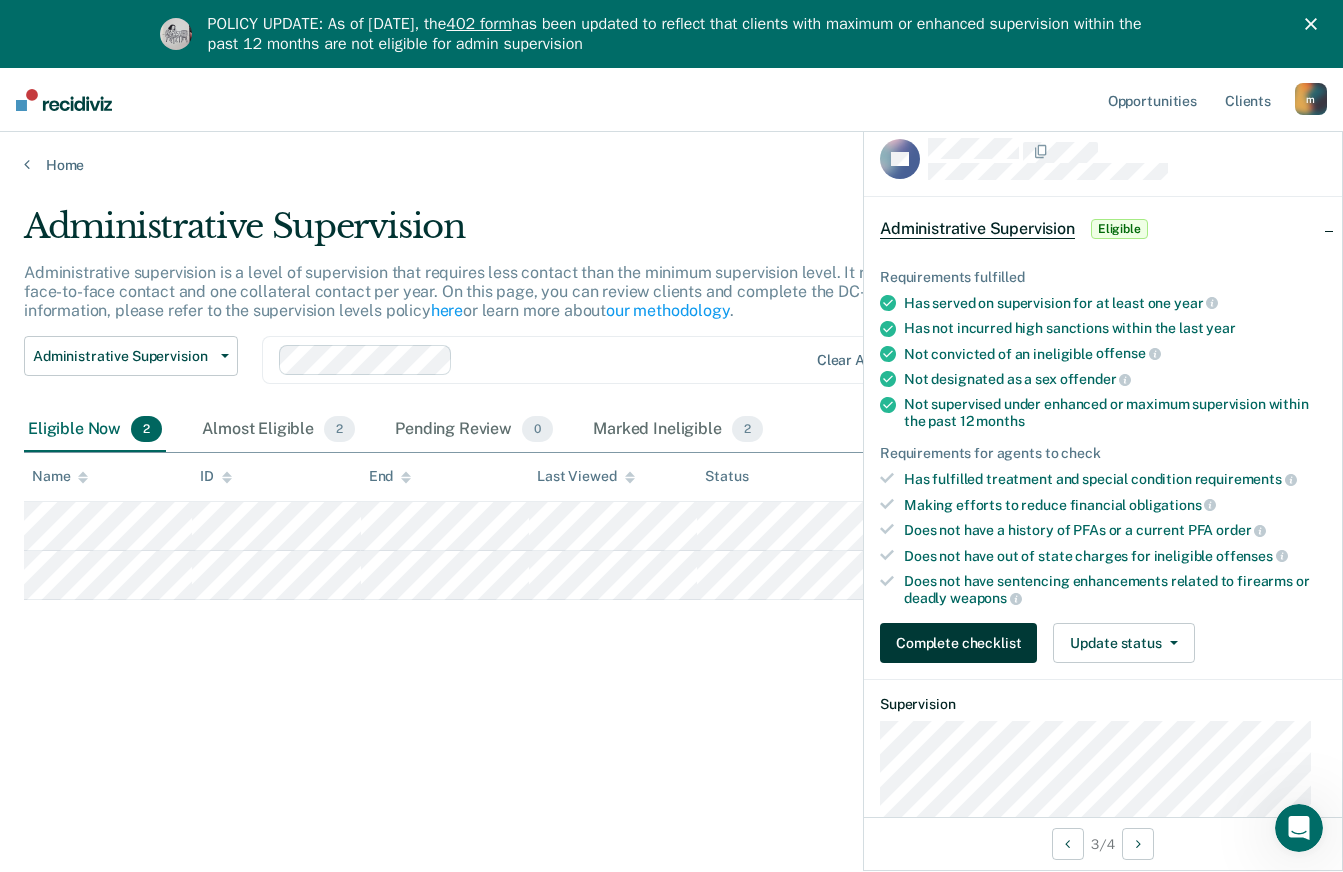 click on "Complete checklist" at bounding box center [958, 643] 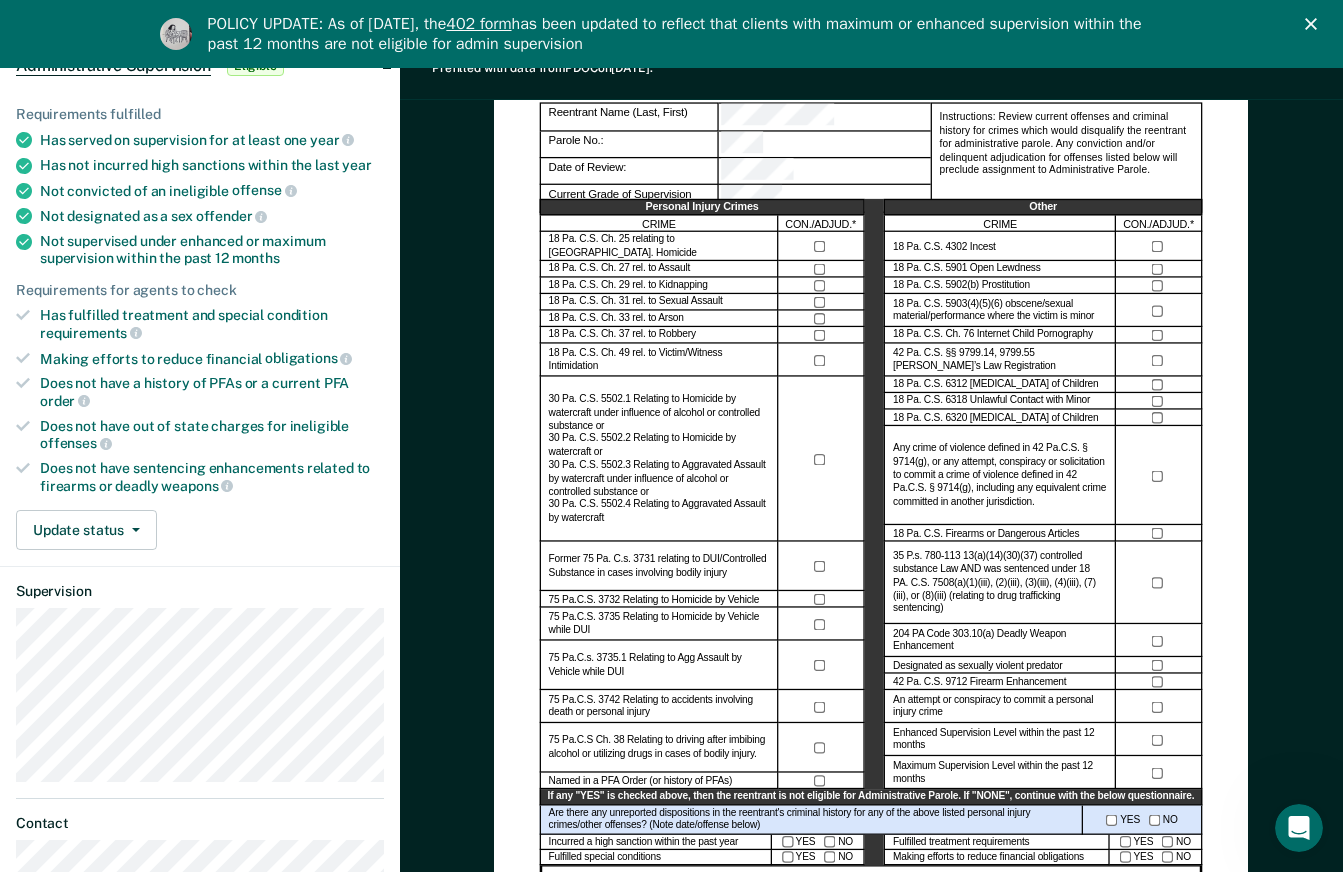 scroll, scrollTop: 93, scrollLeft: 0, axis: vertical 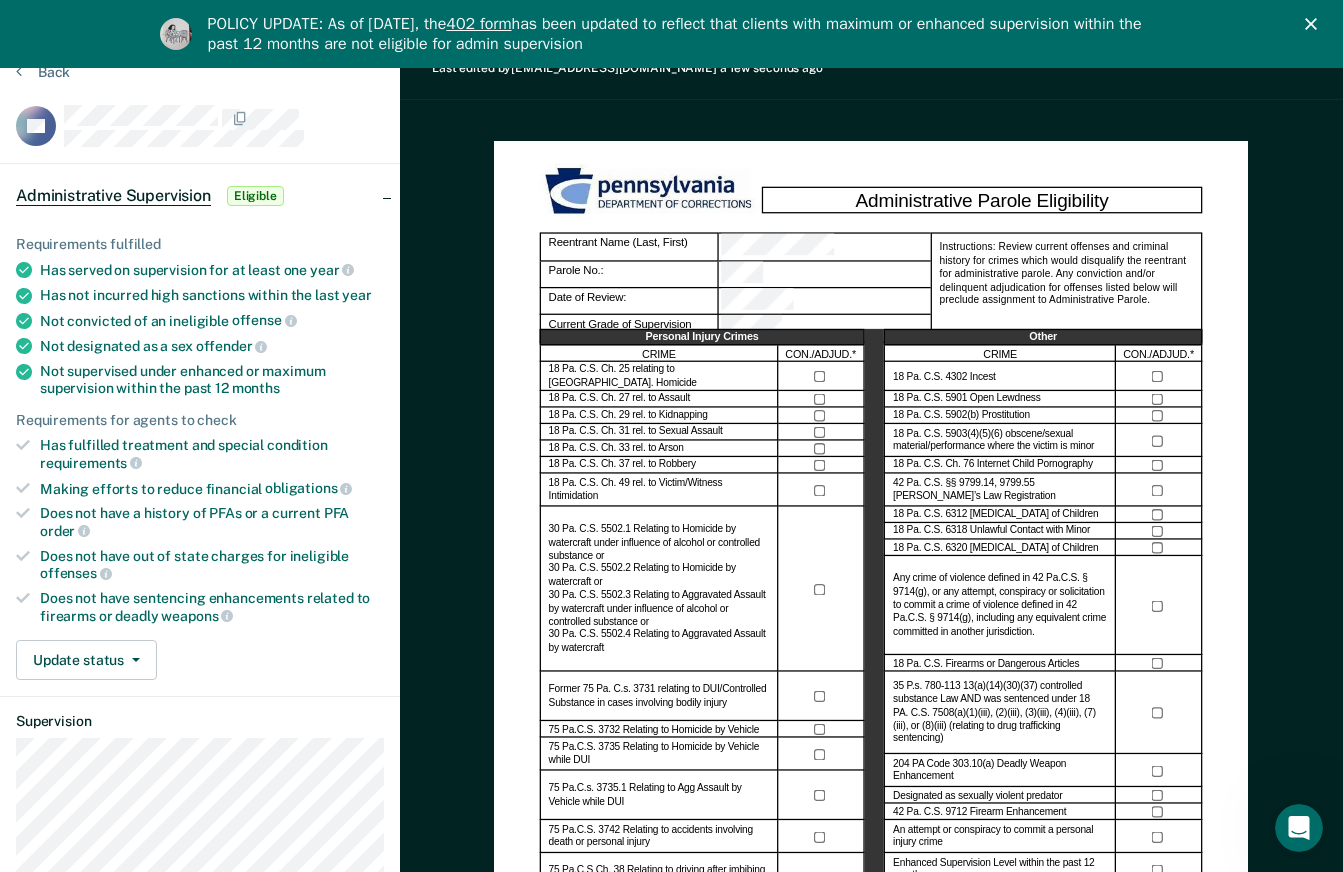 click 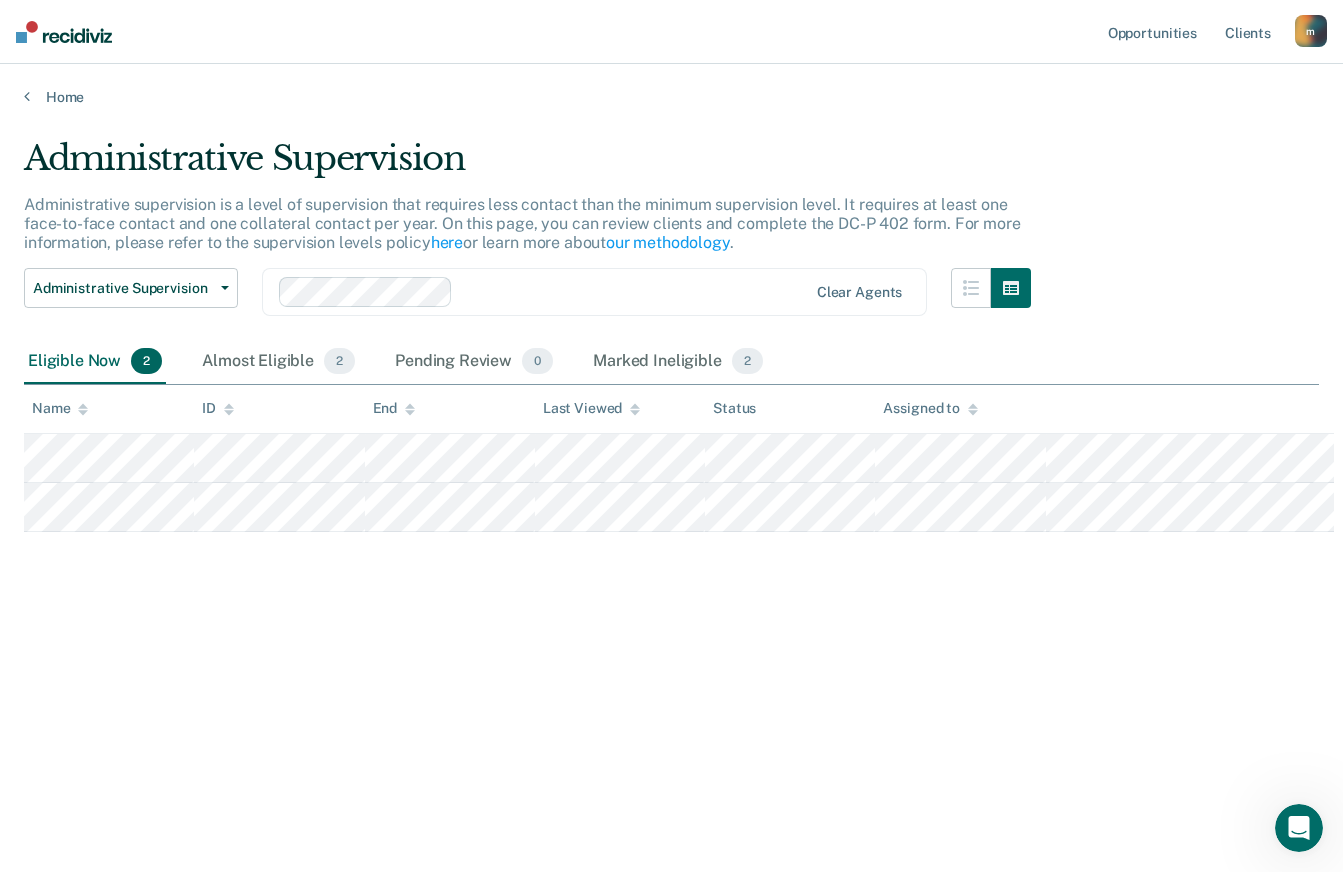 scroll, scrollTop: 0, scrollLeft: 0, axis: both 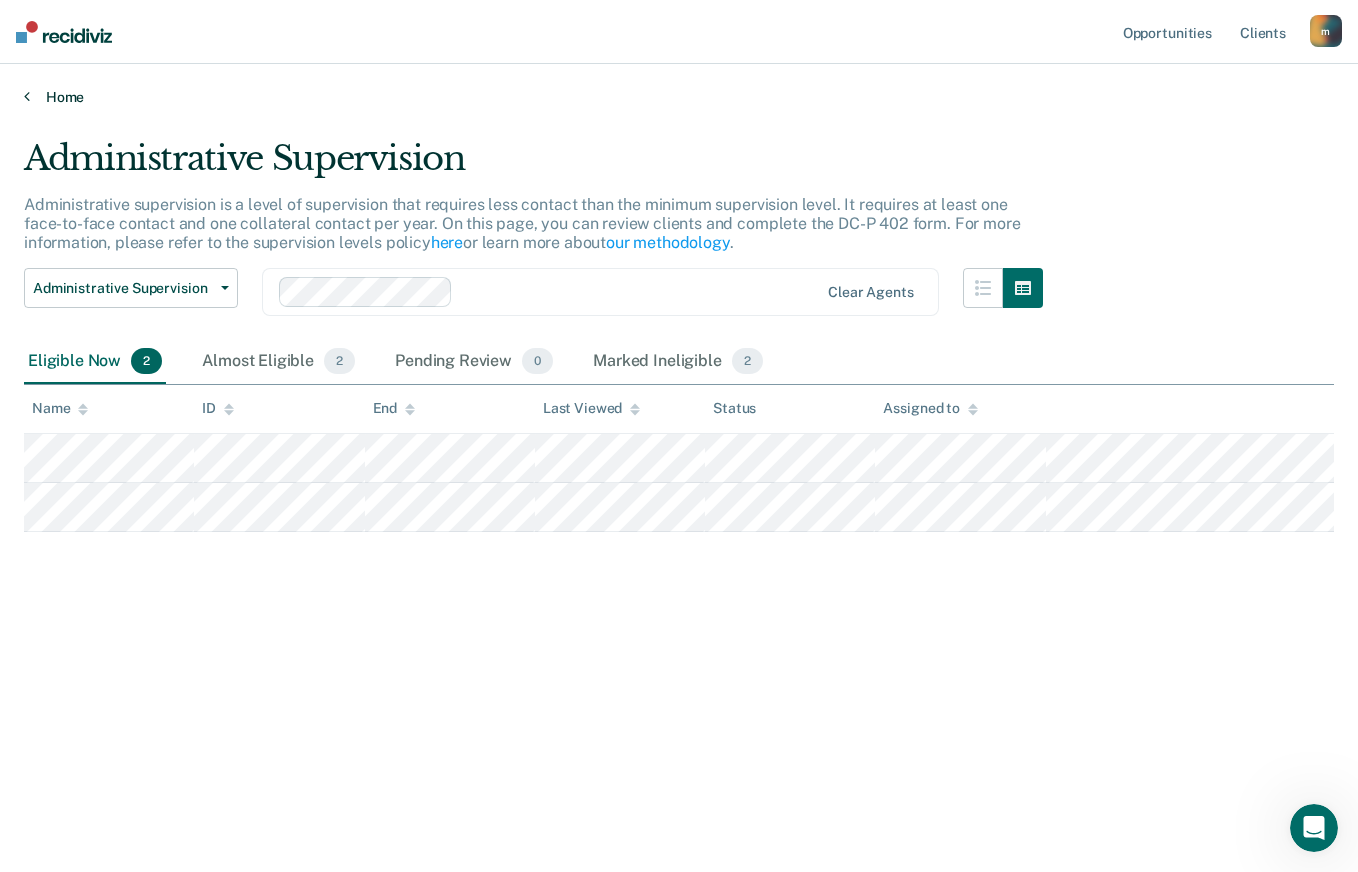 click on "Home" at bounding box center (679, 97) 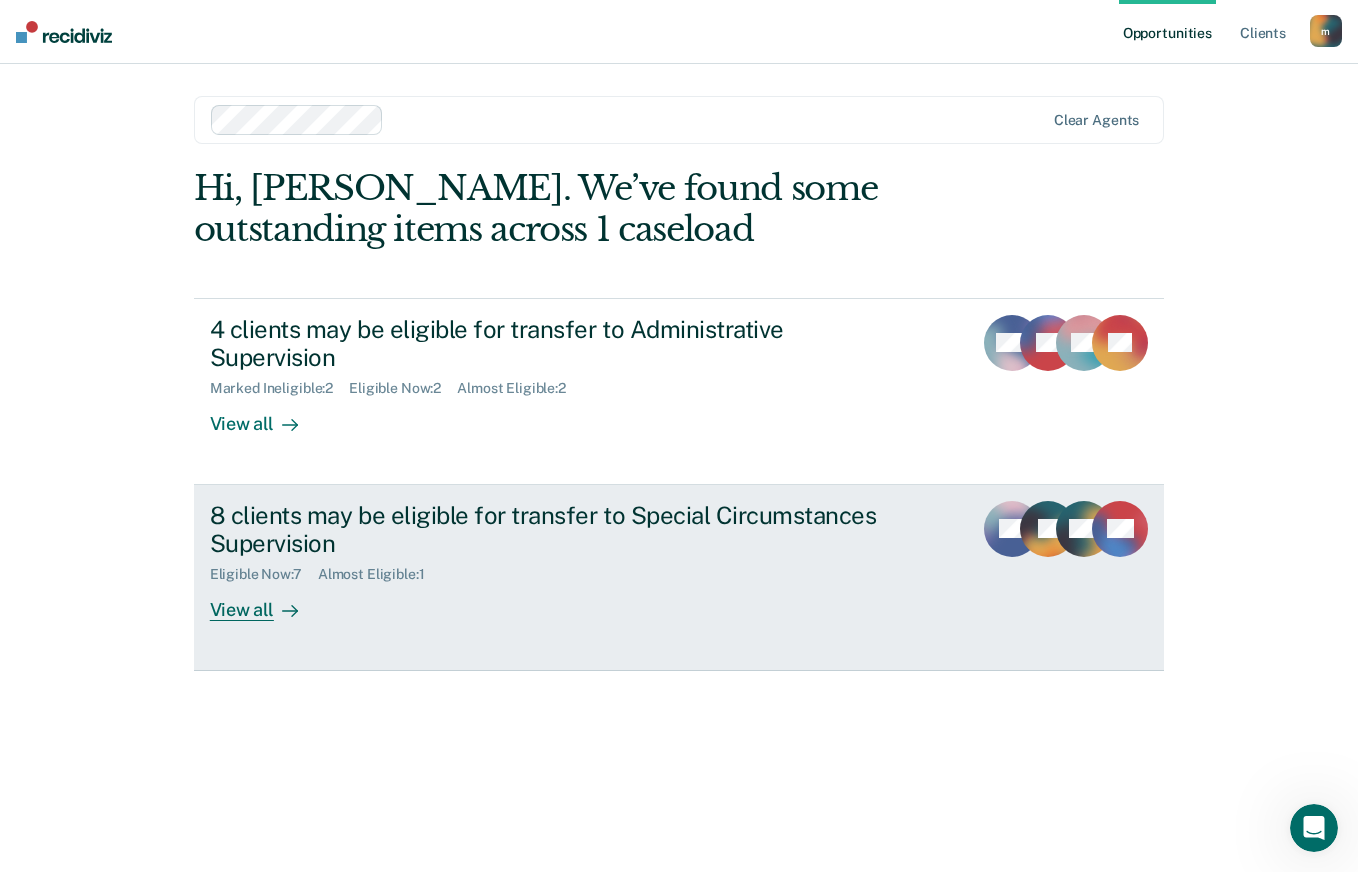 click on "View all" at bounding box center (266, 602) 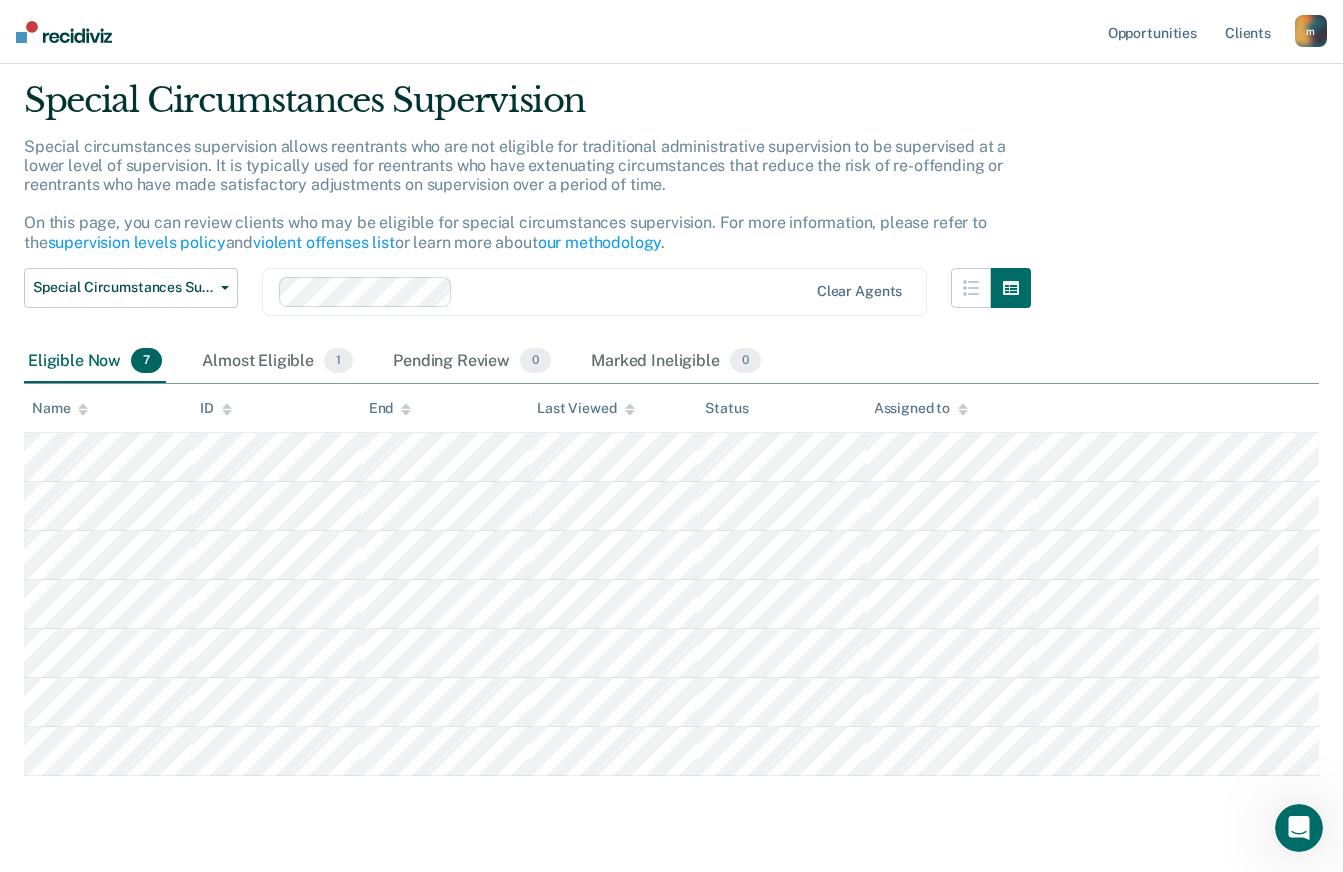 scroll, scrollTop: 100, scrollLeft: 0, axis: vertical 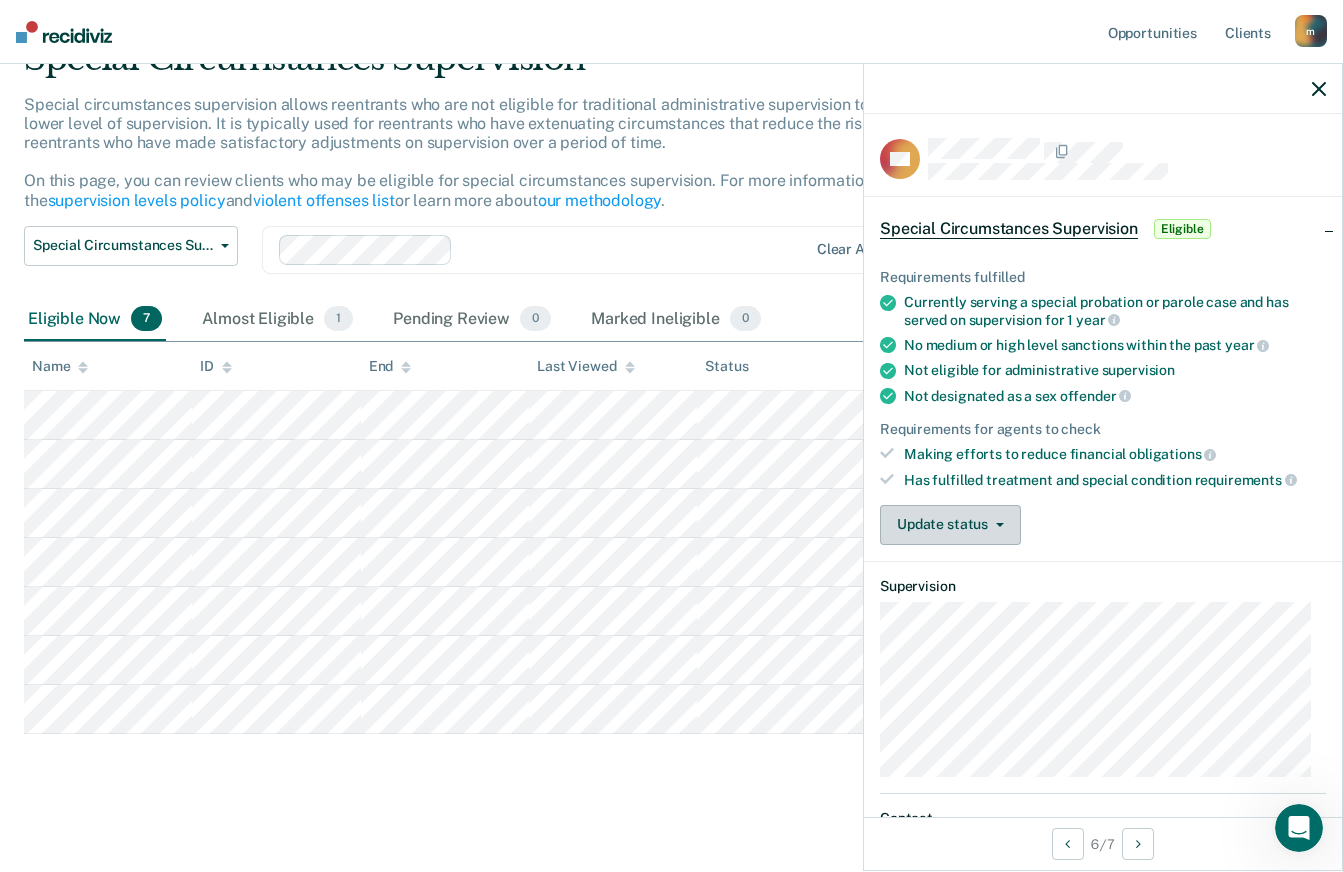 click on "Update status" at bounding box center [950, 525] 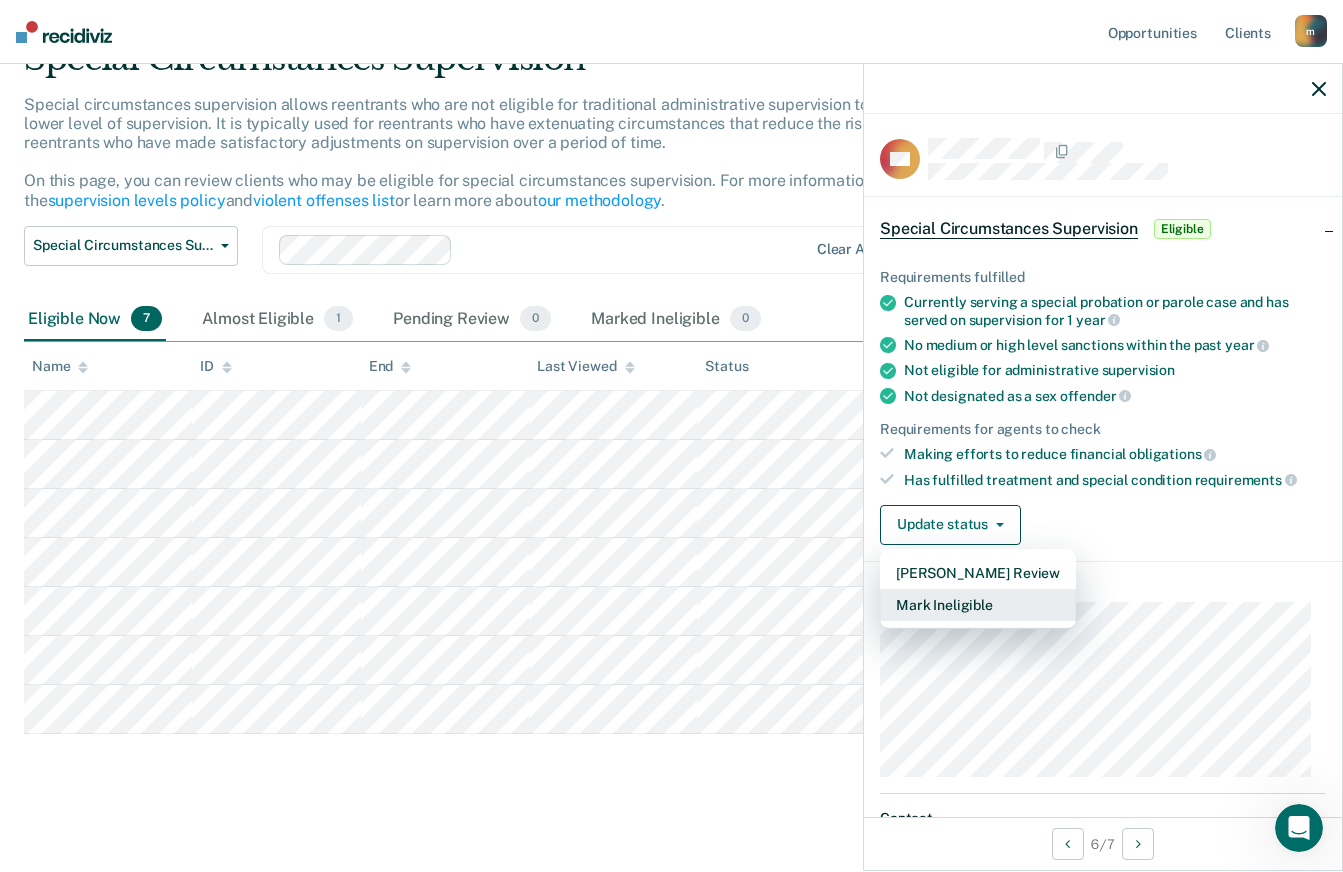 click on "Mark Ineligible" at bounding box center (978, 605) 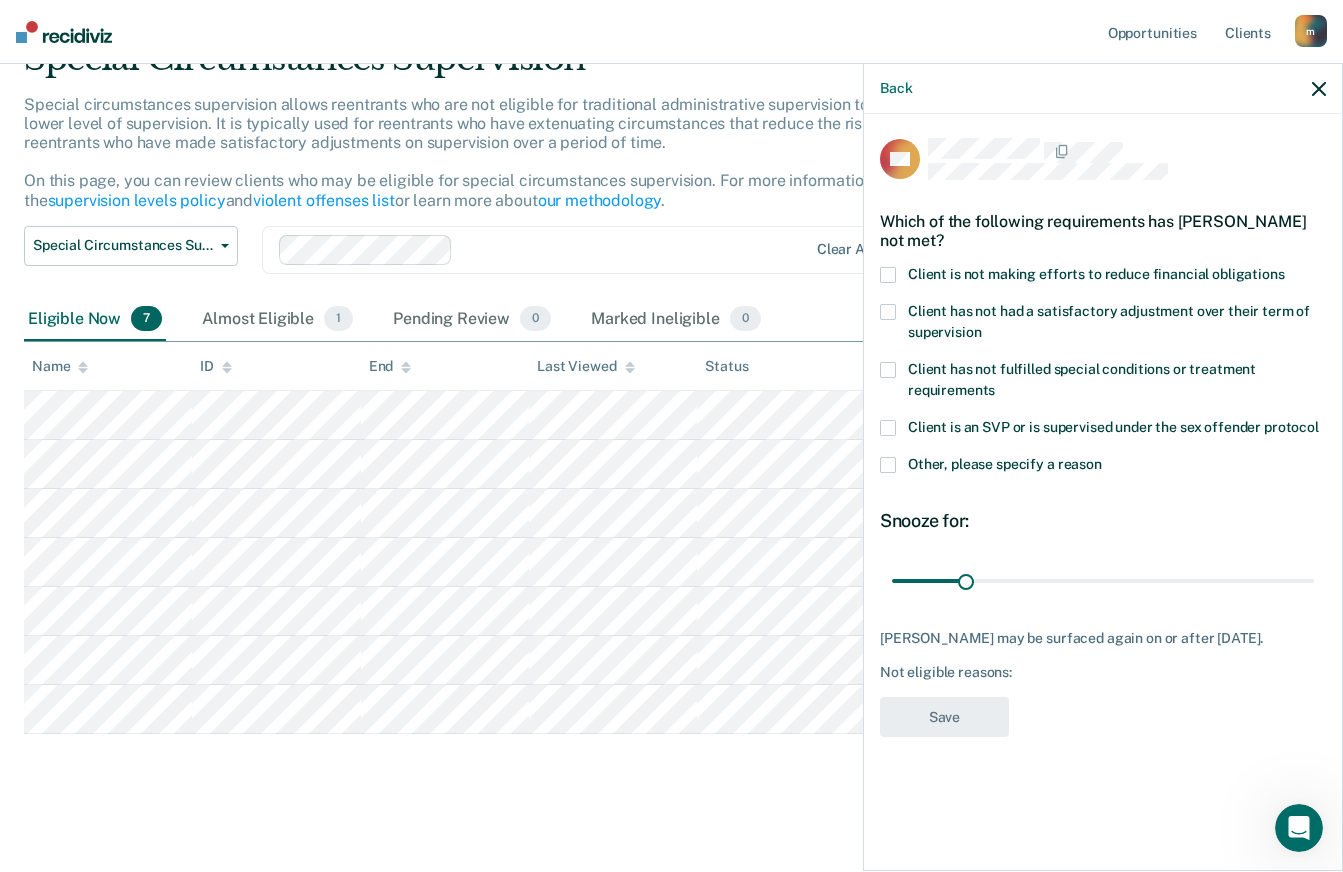 click at bounding box center [888, 465] 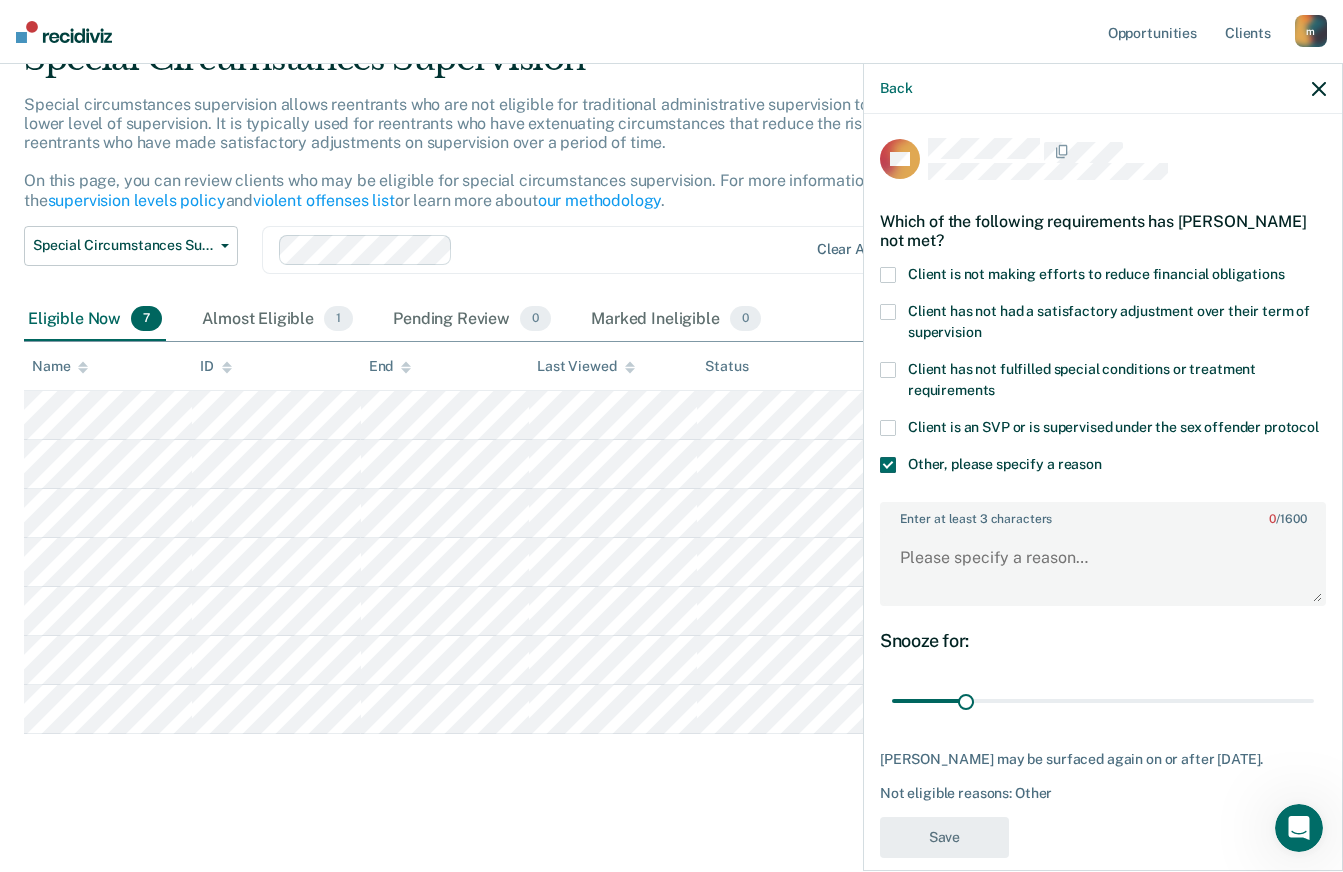 click on "Client is an SVP or is supervised under the sex offender protocol" at bounding box center [1103, 438] 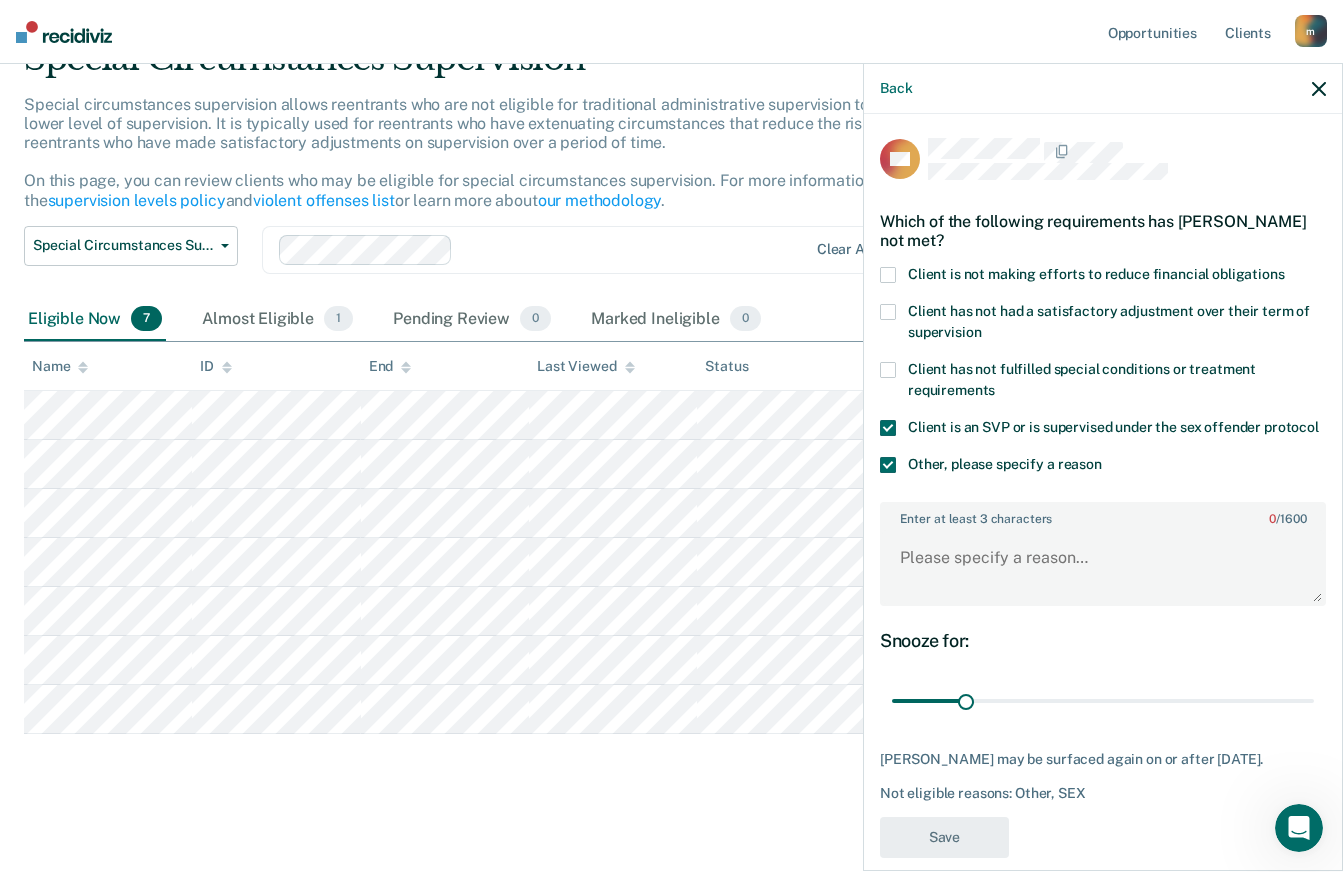 click at bounding box center [888, 465] 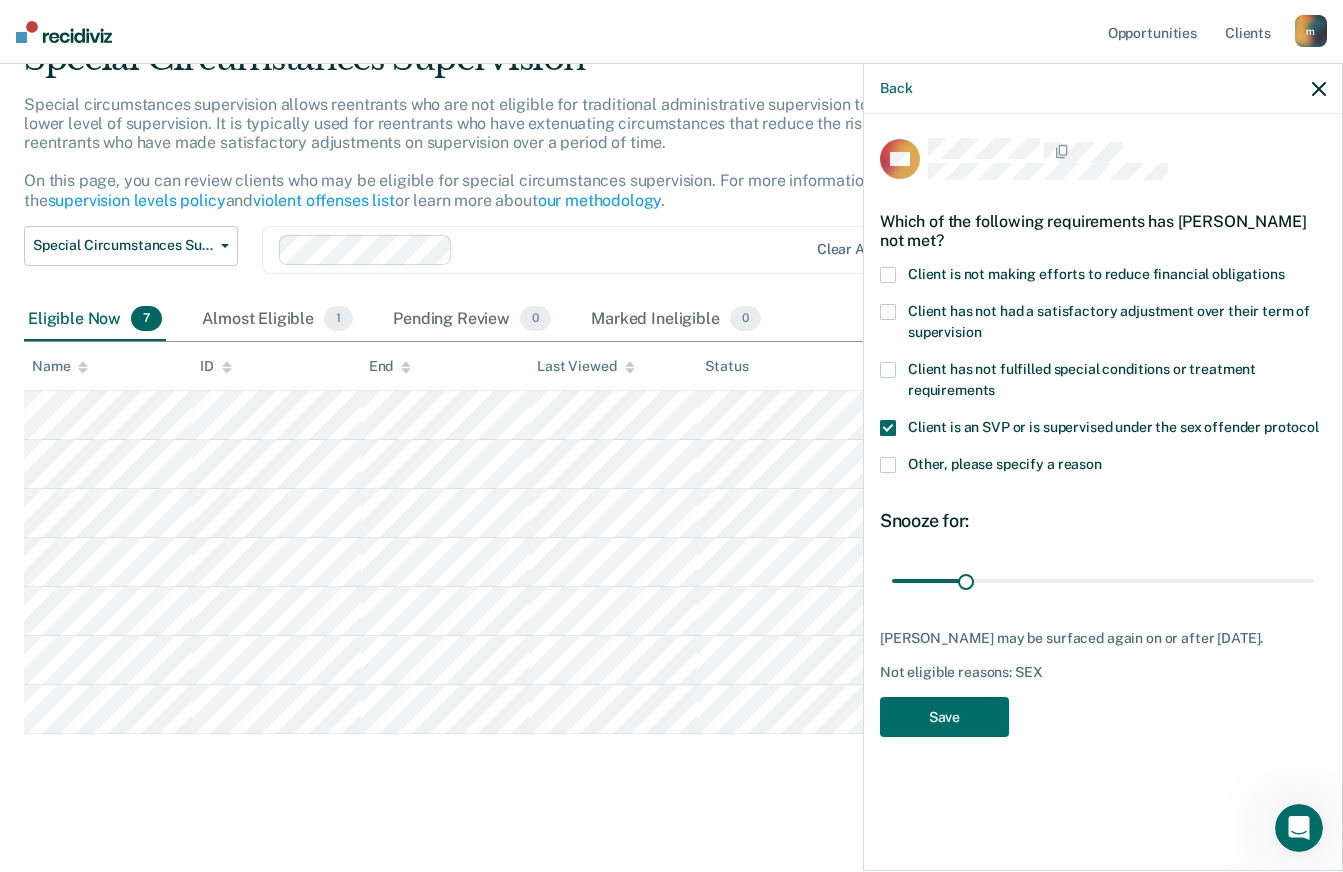 click at bounding box center [888, 428] 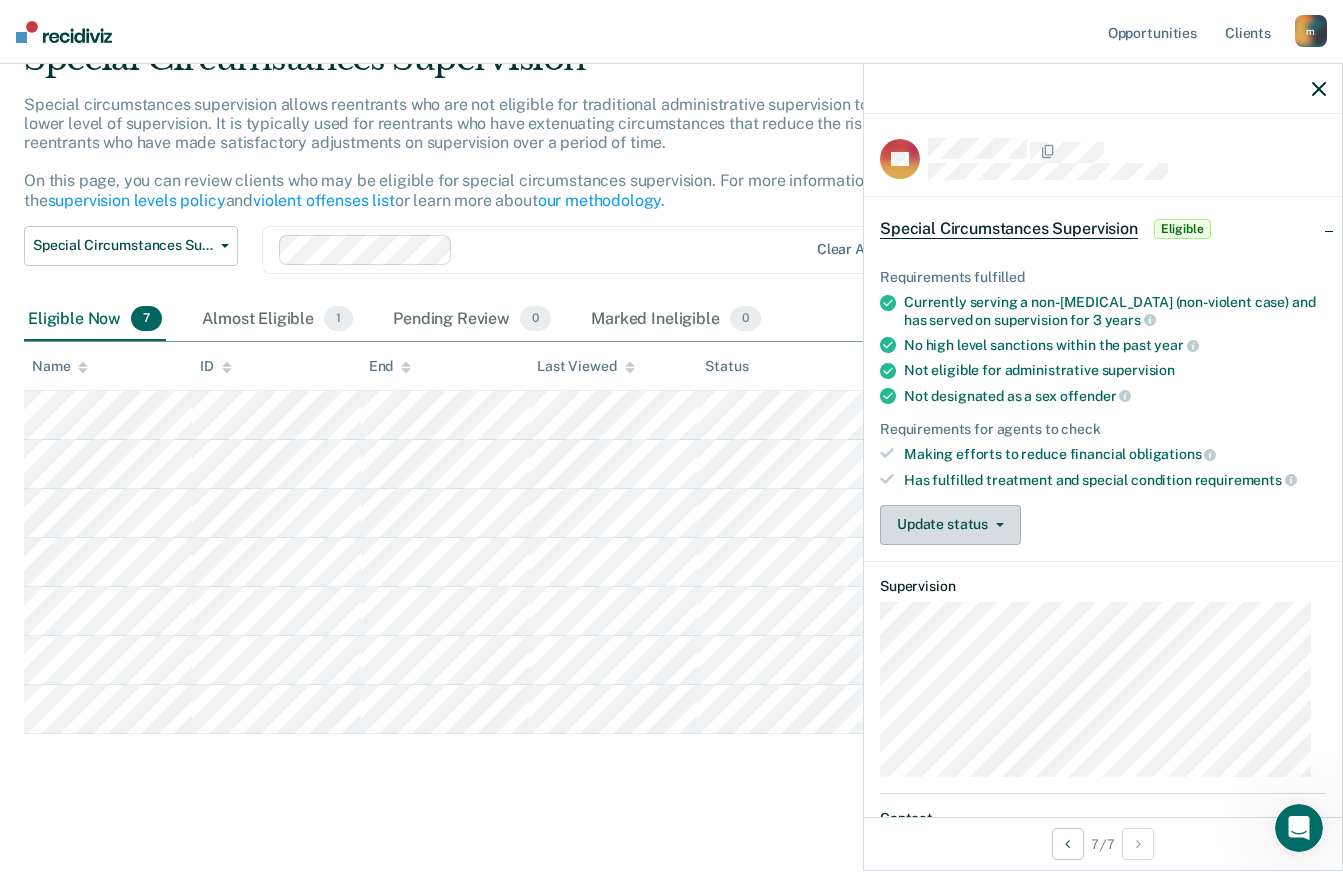 click on "Update status" at bounding box center [950, 525] 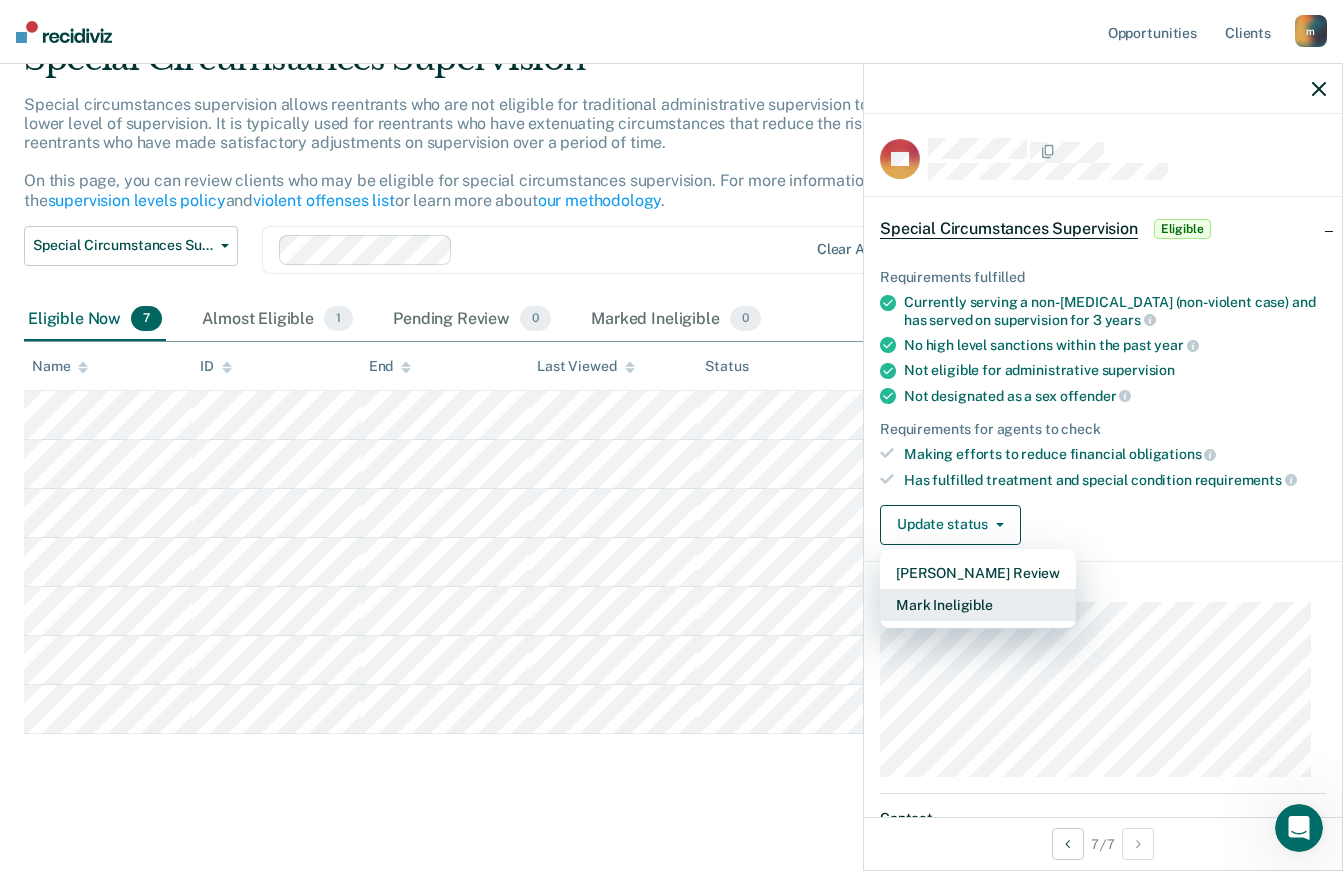 click on "Mark Ineligible" at bounding box center (978, 605) 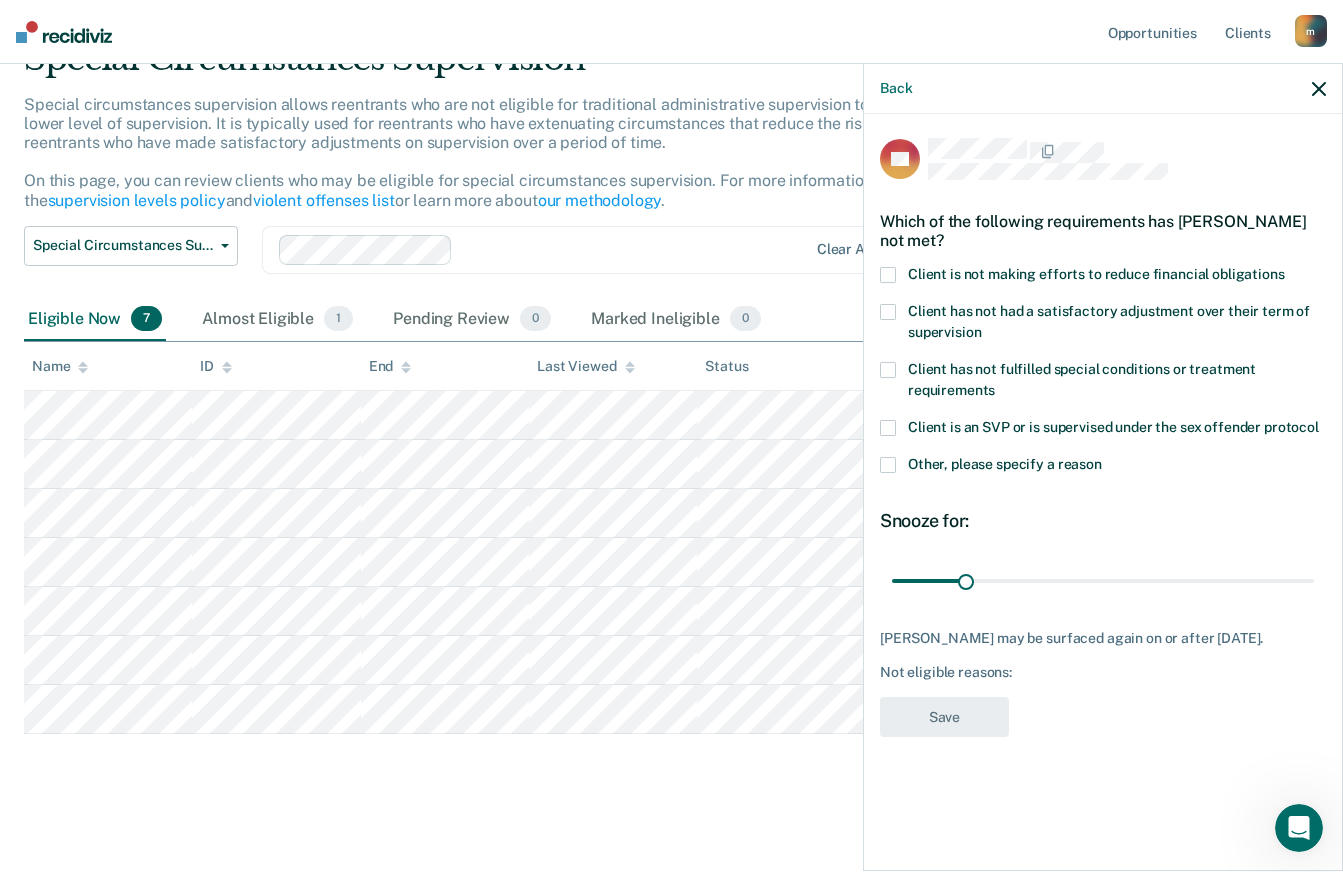 click at bounding box center [888, 275] 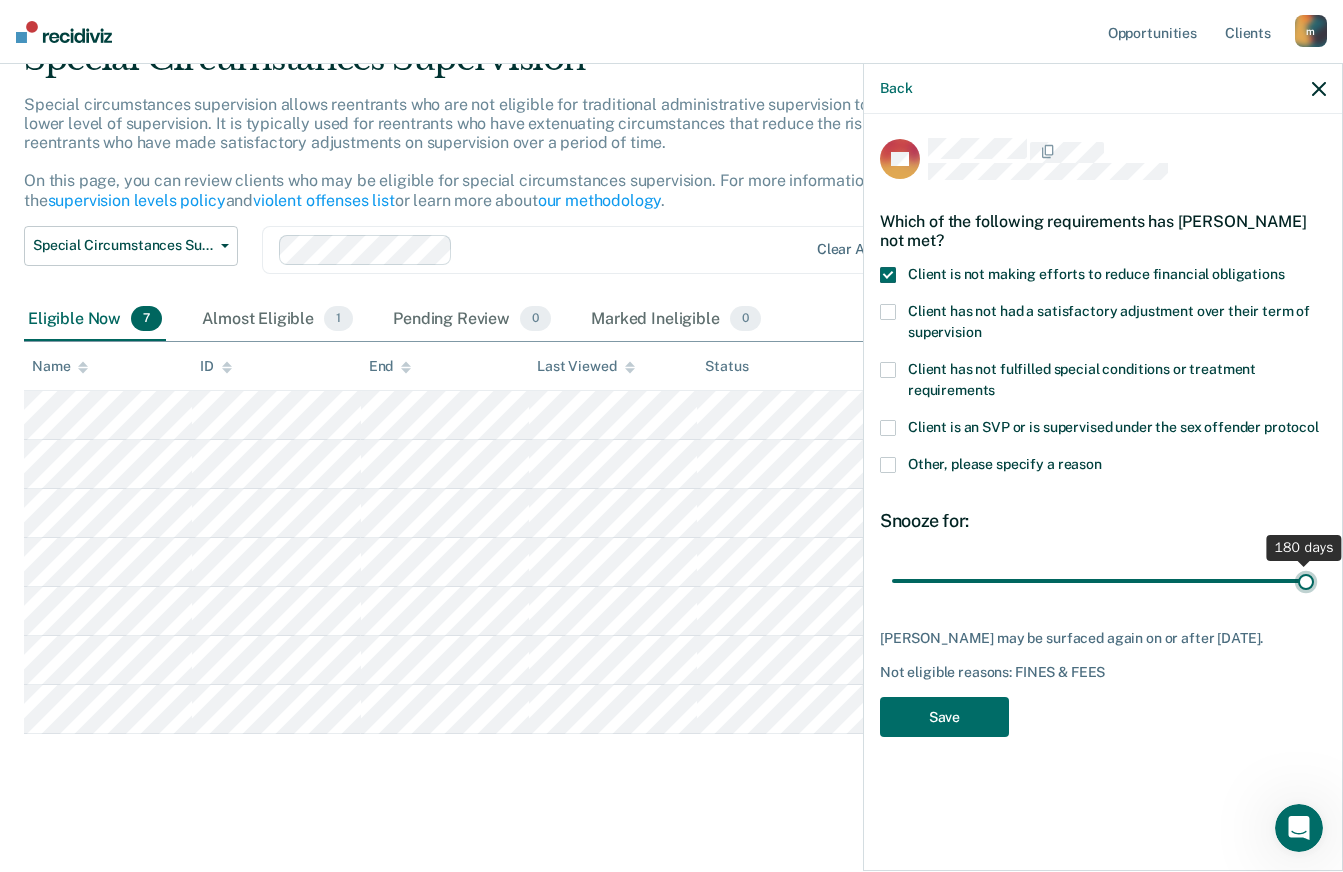 drag, startPoint x: 969, startPoint y: 581, endPoint x: 1308, endPoint y: 563, distance: 339.47754 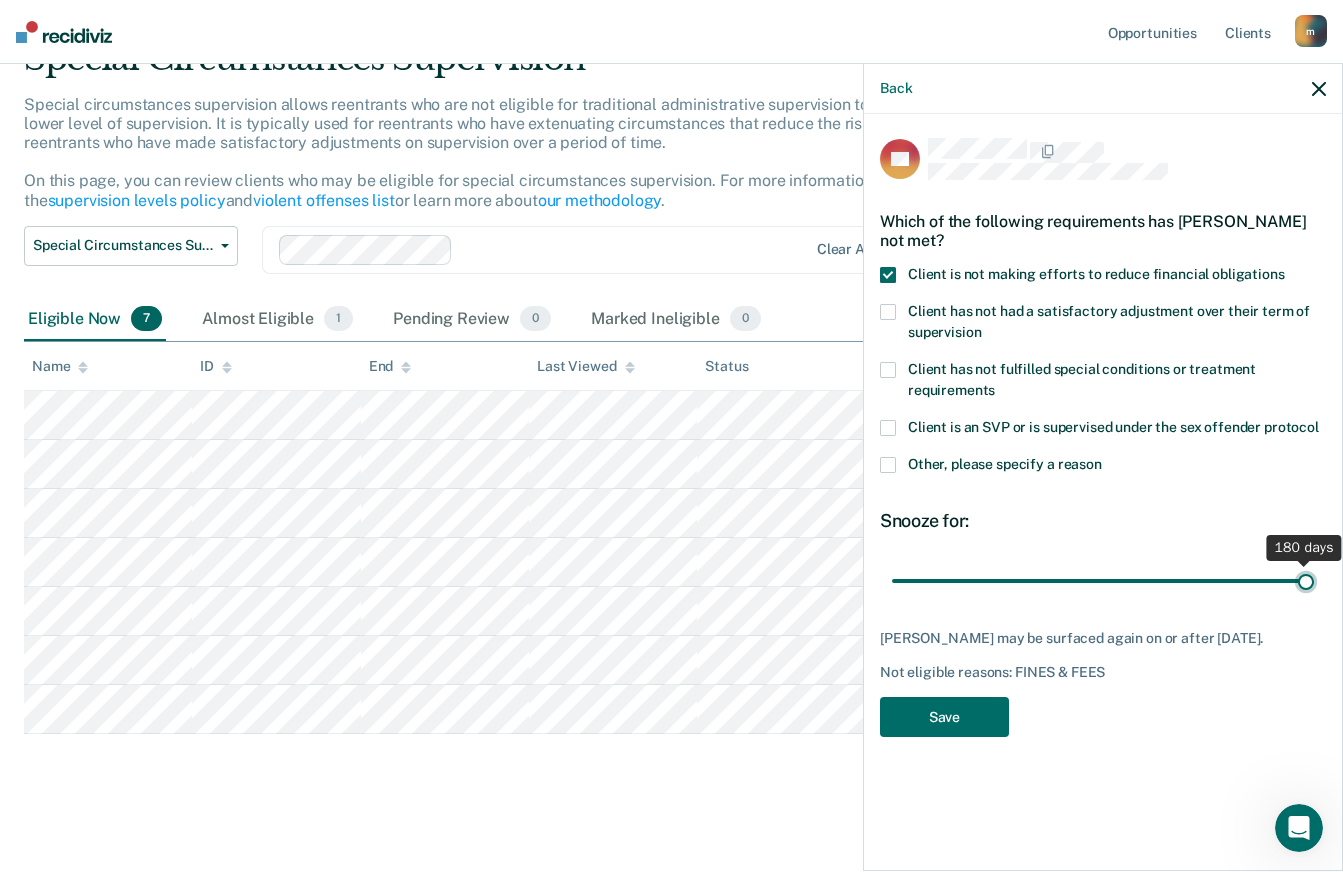 type on "180" 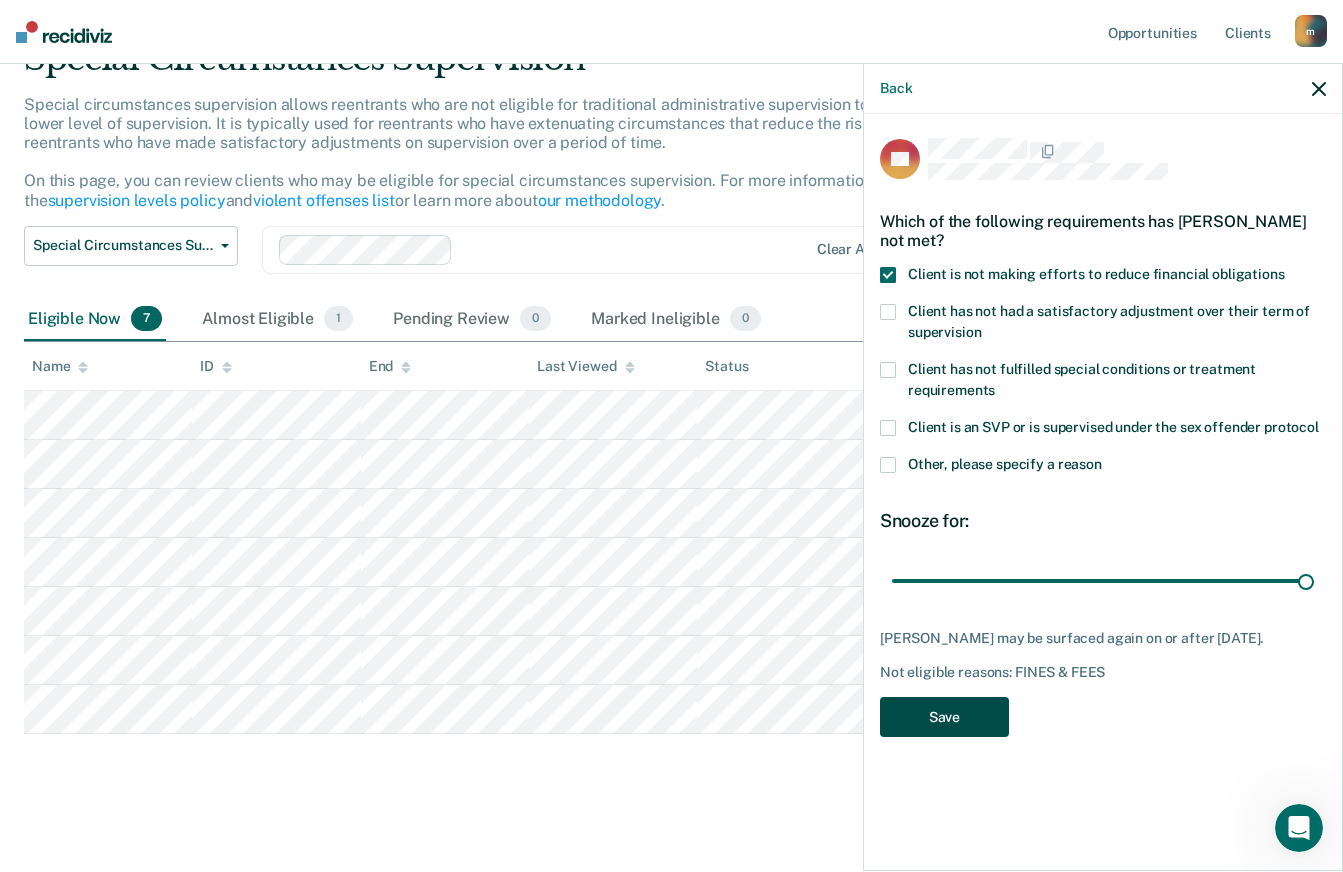click on "Save" at bounding box center (944, 717) 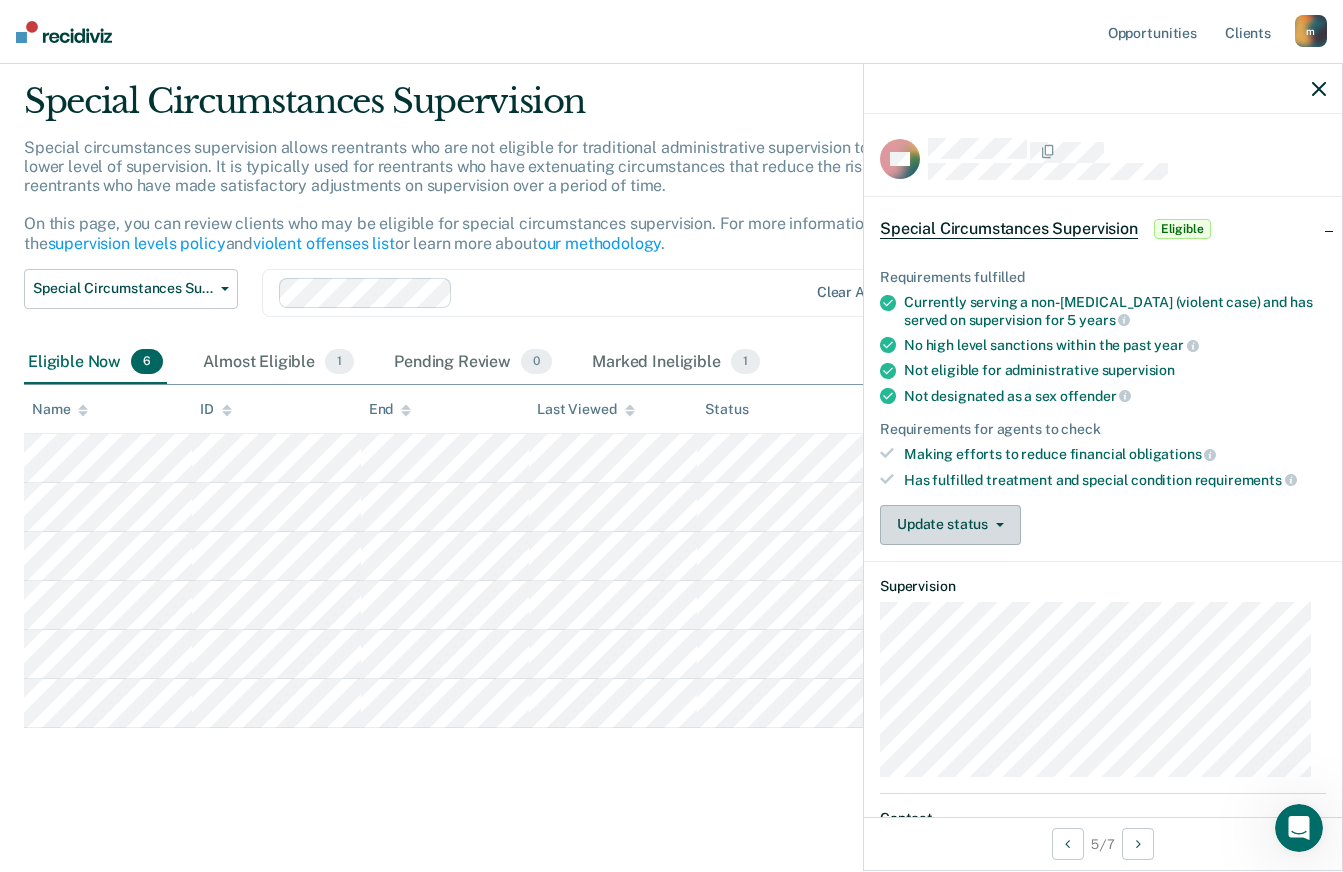 click on "Update status" at bounding box center (950, 525) 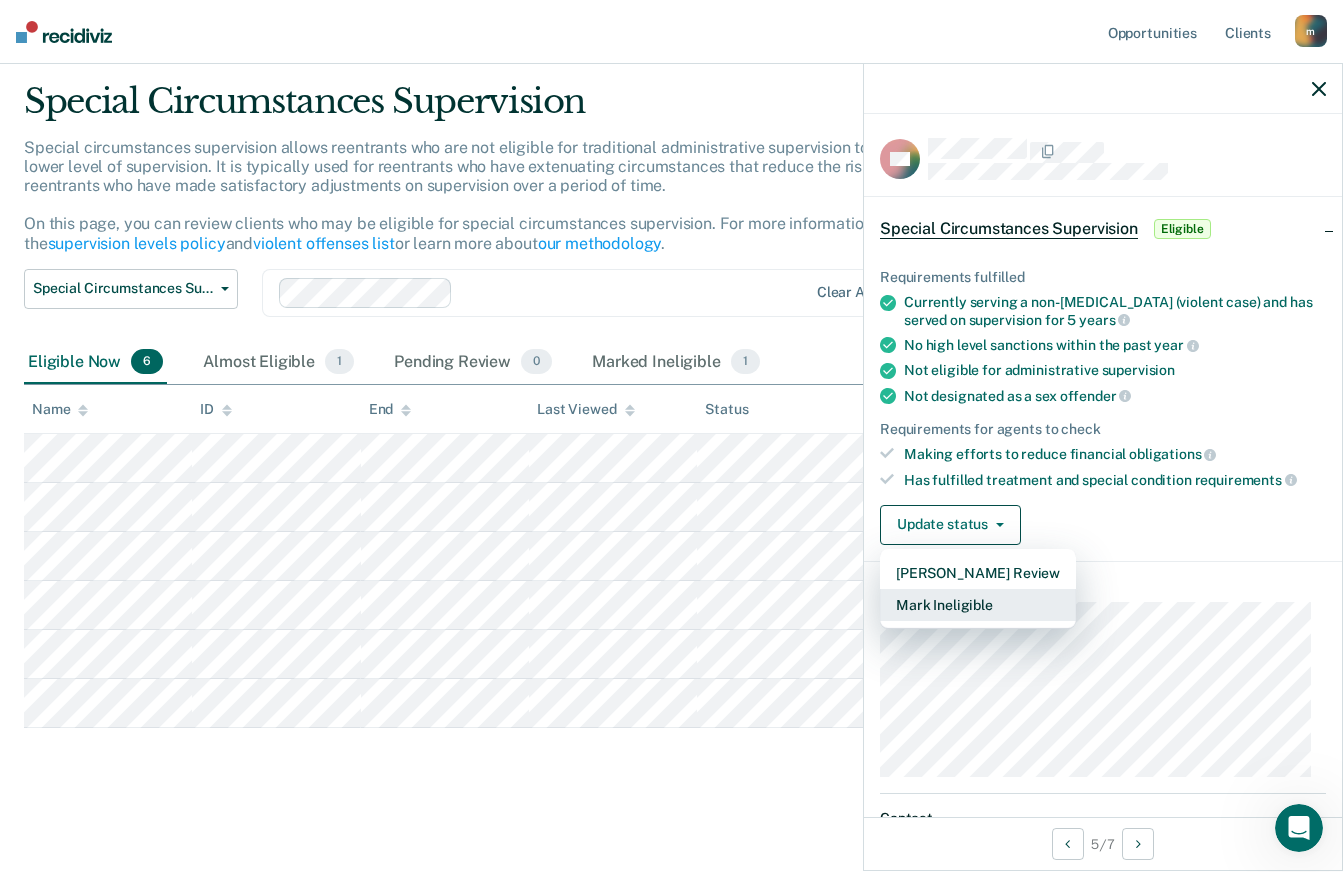 click on "Mark Ineligible" at bounding box center (978, 605) 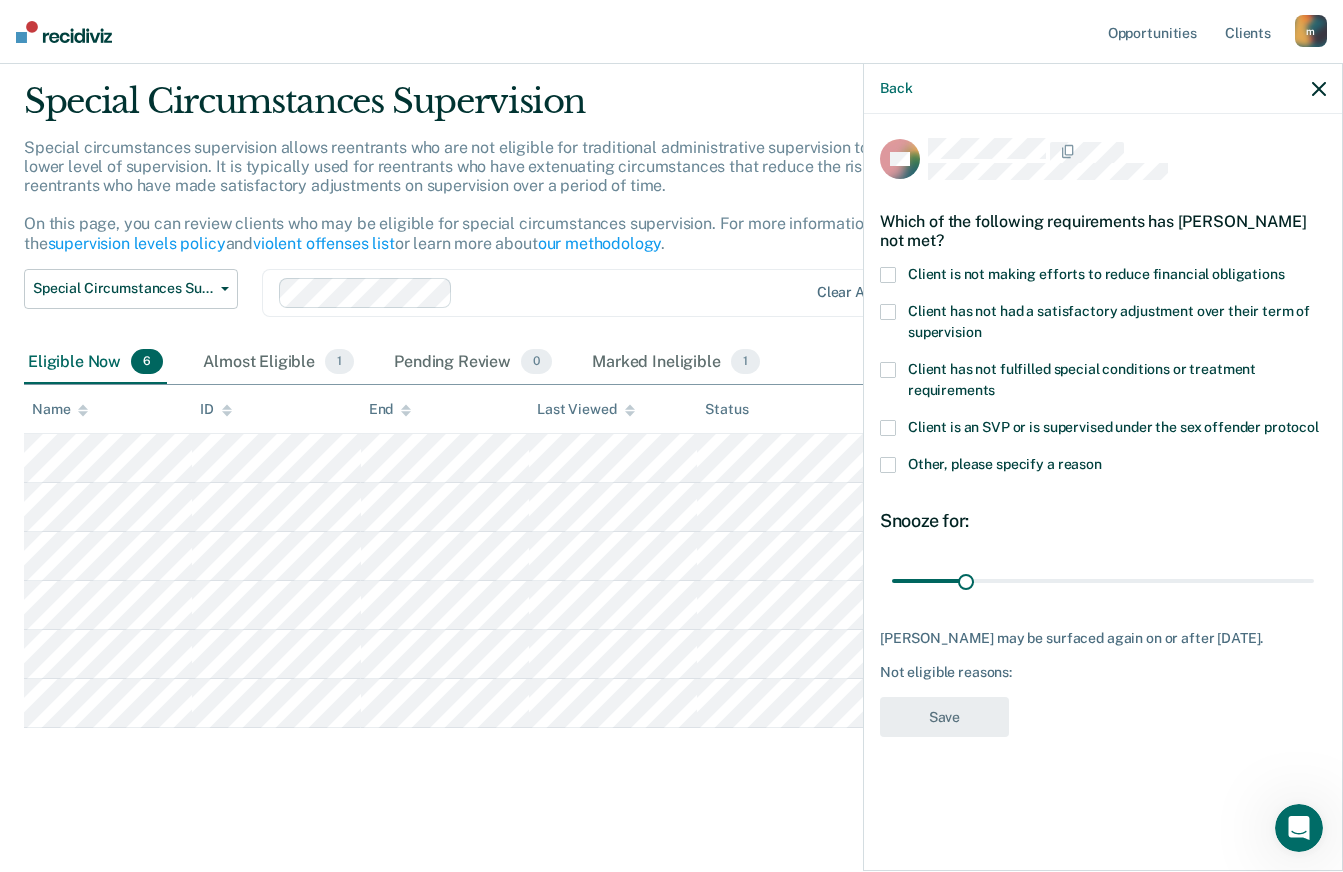 click at bounding box center [888, 275] 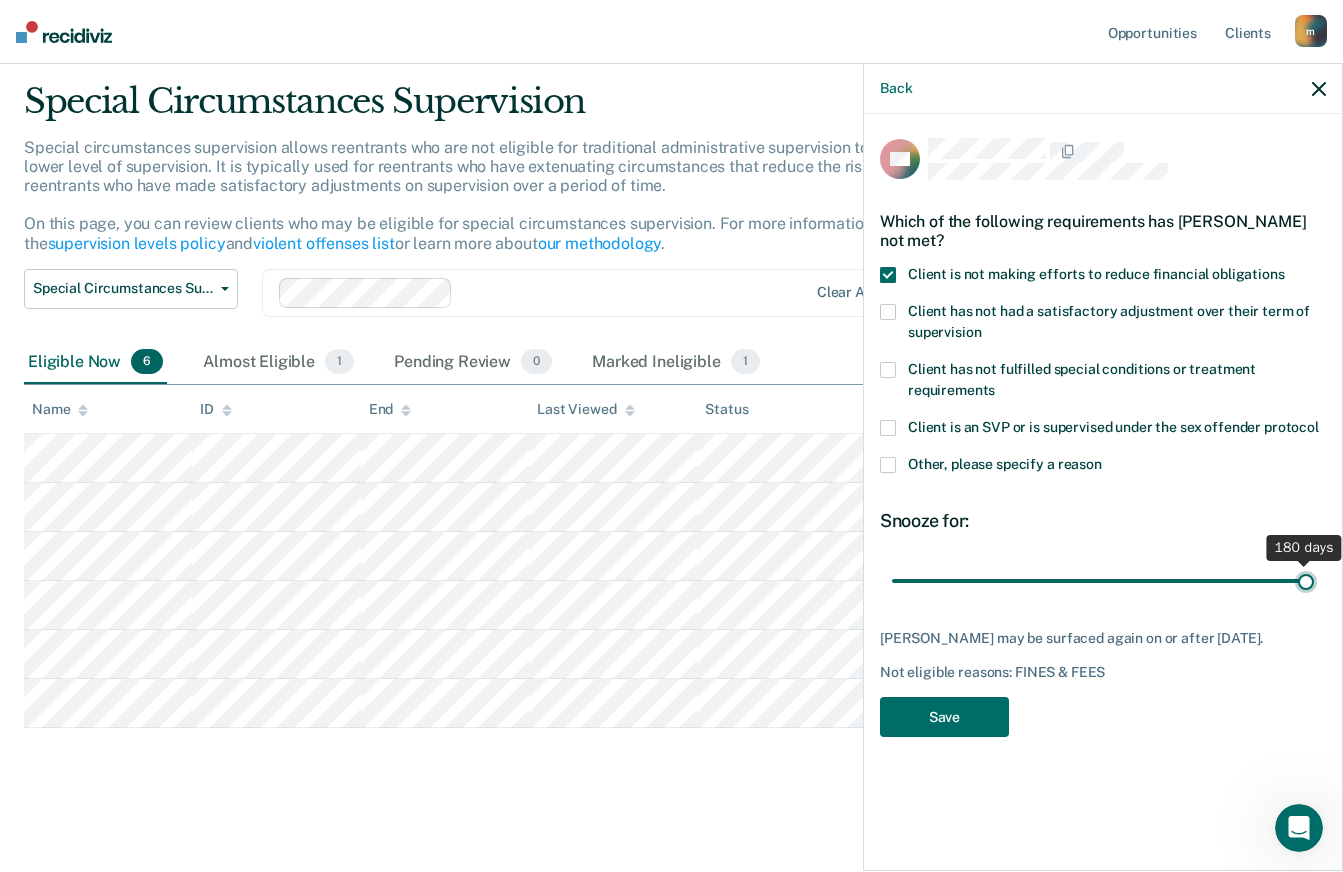 drag, startPoint x: 965, startPoint y: 580, endPoint x: 1360, endPoint y: 573, distance: 395.062 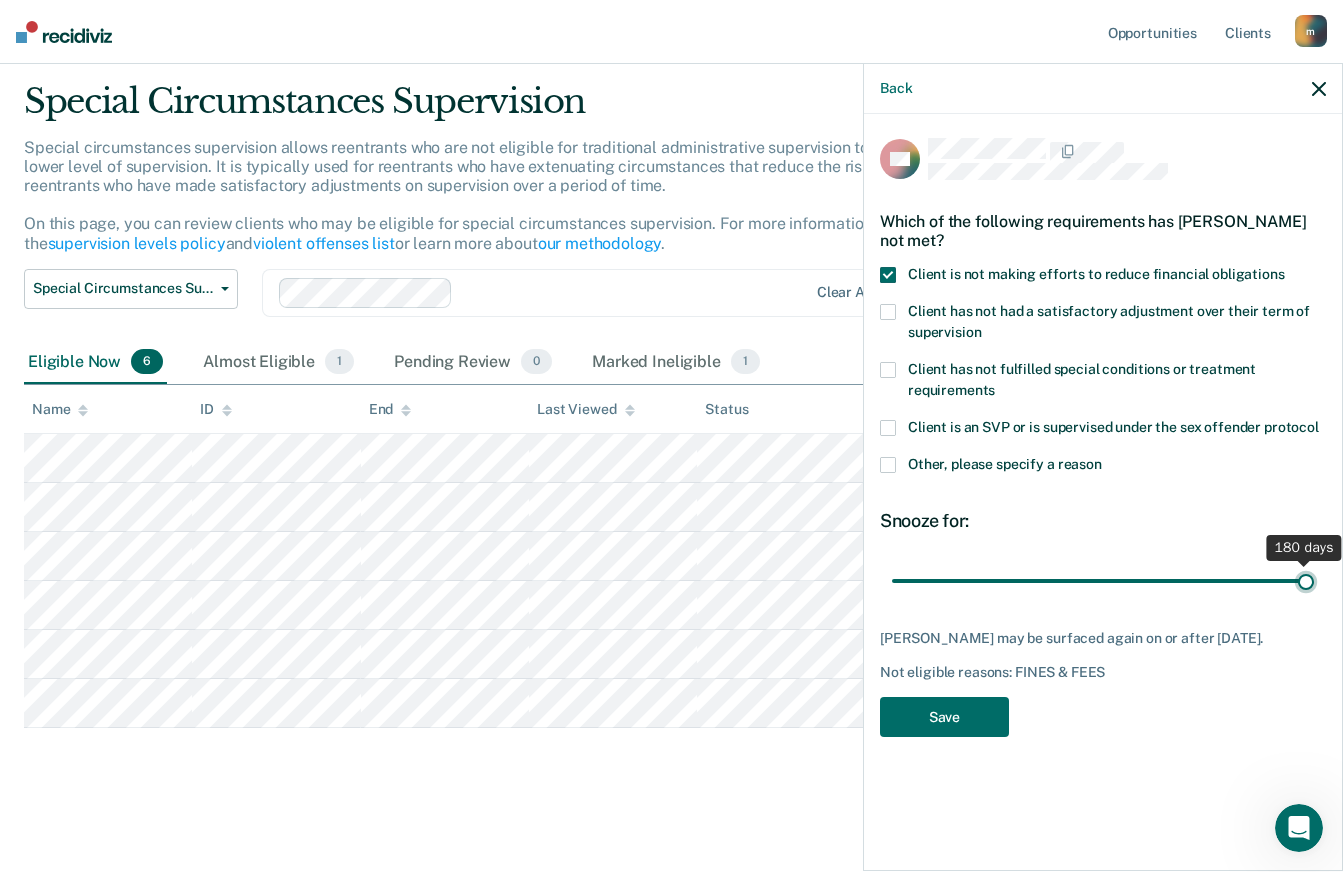 type on "180" 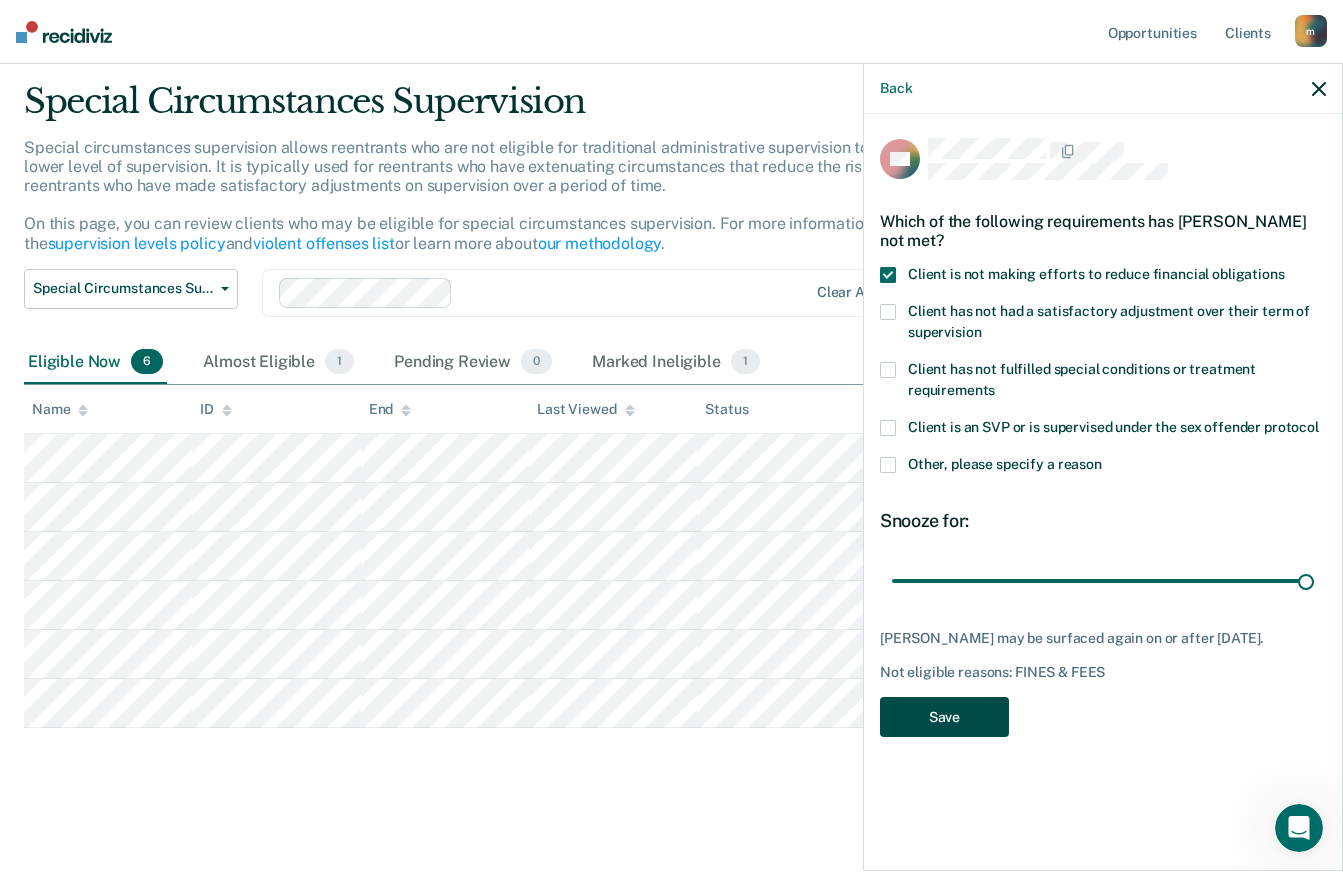 click on "Save" at bounding box center (944, 717) 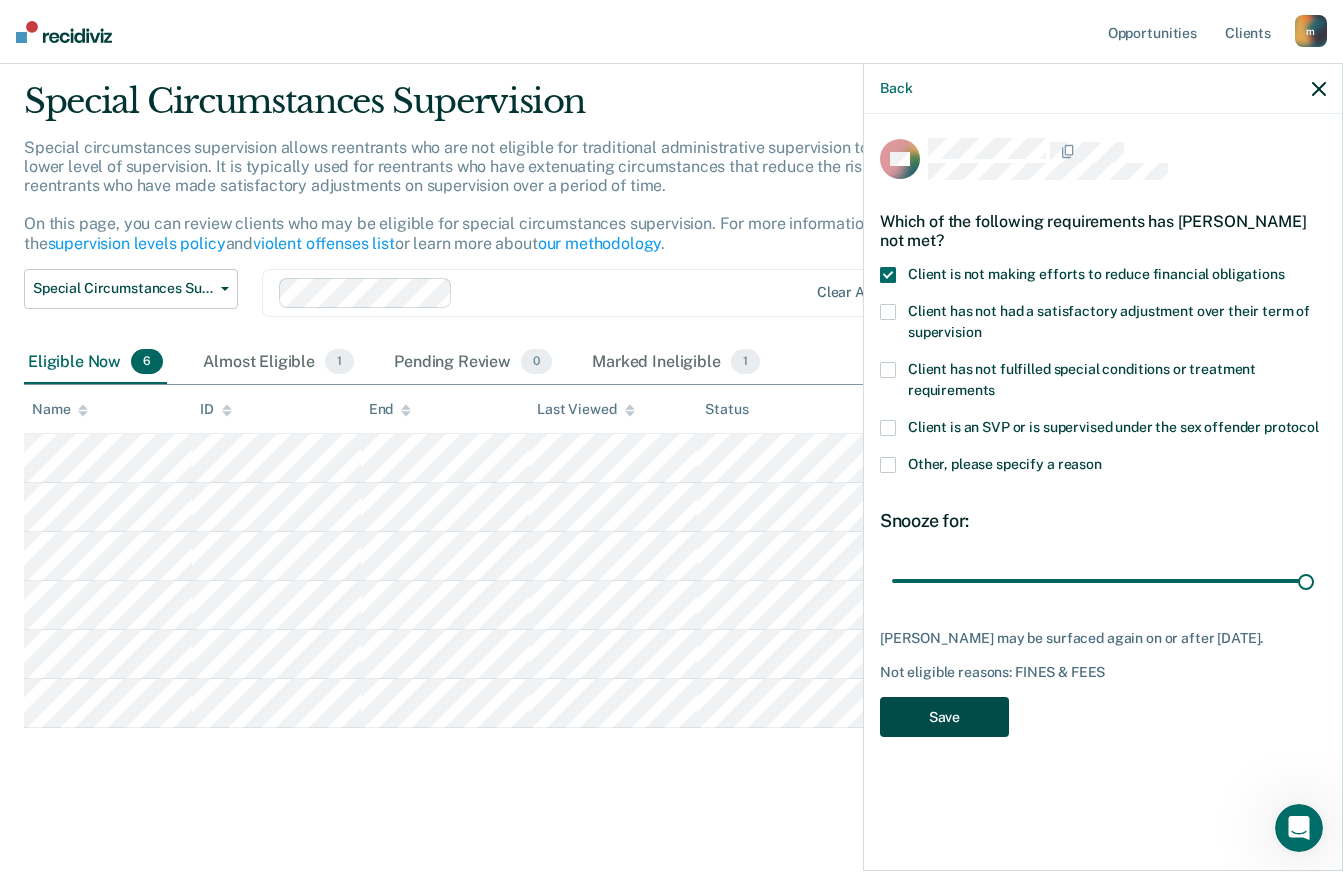 scroll, scrollTop: 8, scrollLeft: 0, axis: vertical 